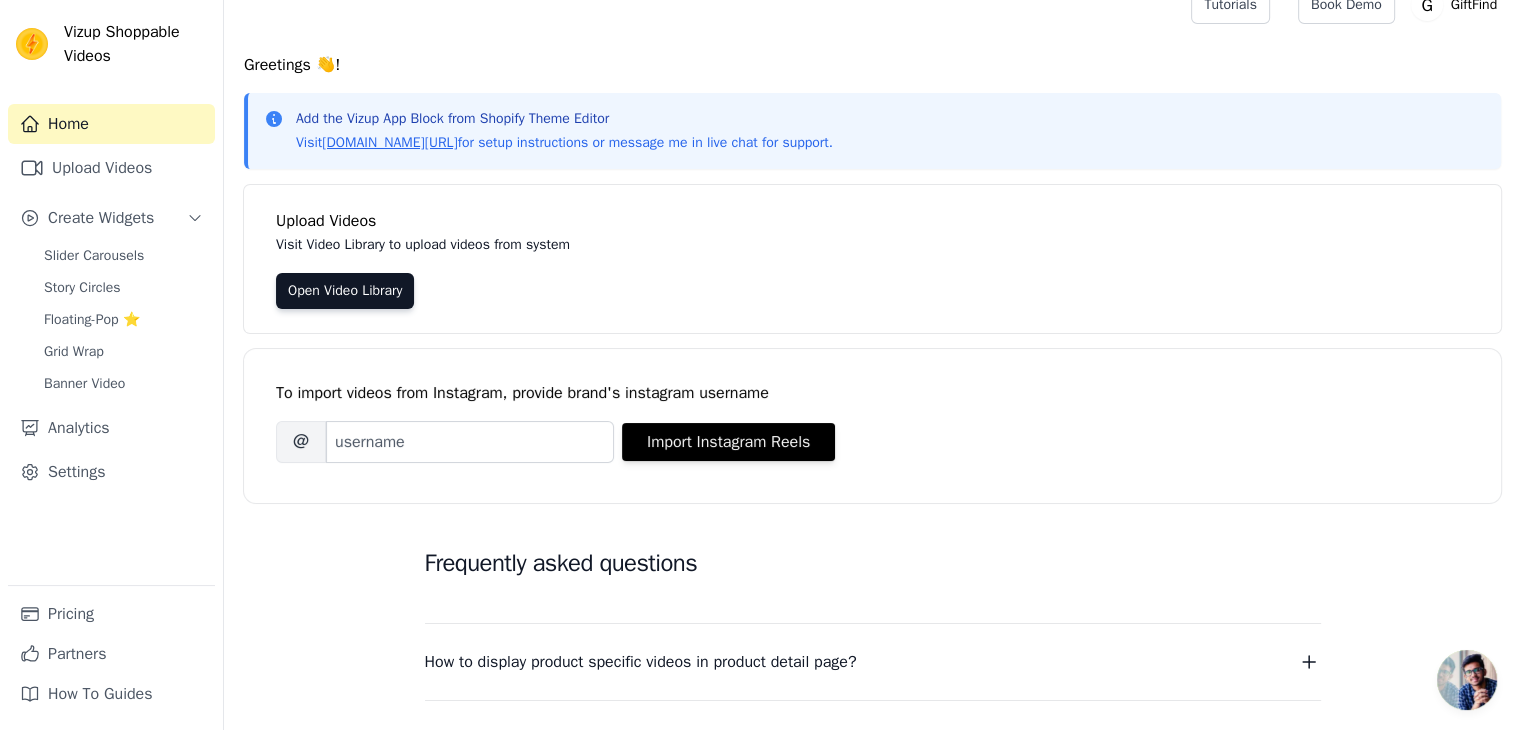 scroll, scrollTop: 0, scrollLeft: 0, axis: both 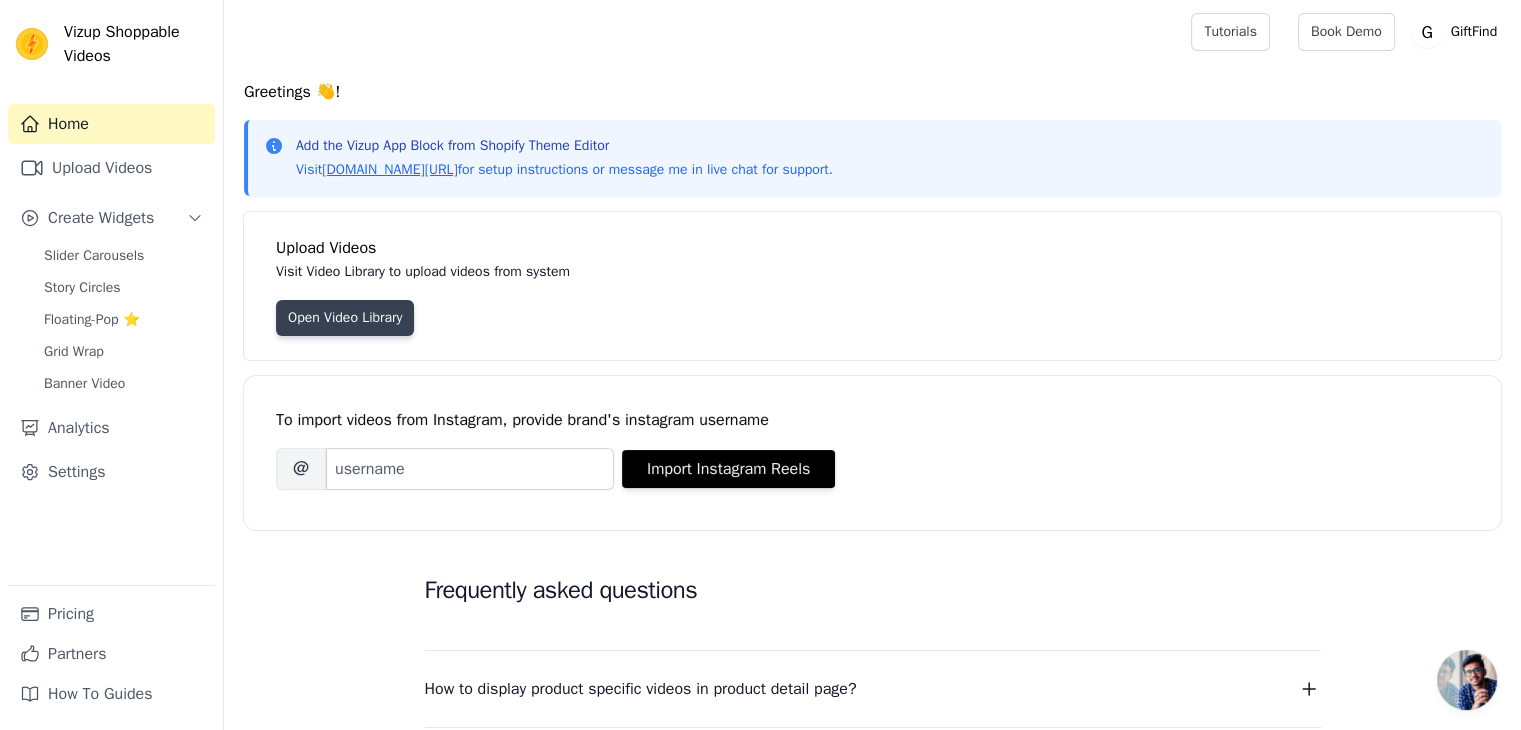 click on "Open Video Library" at bounding box center (345, 318) 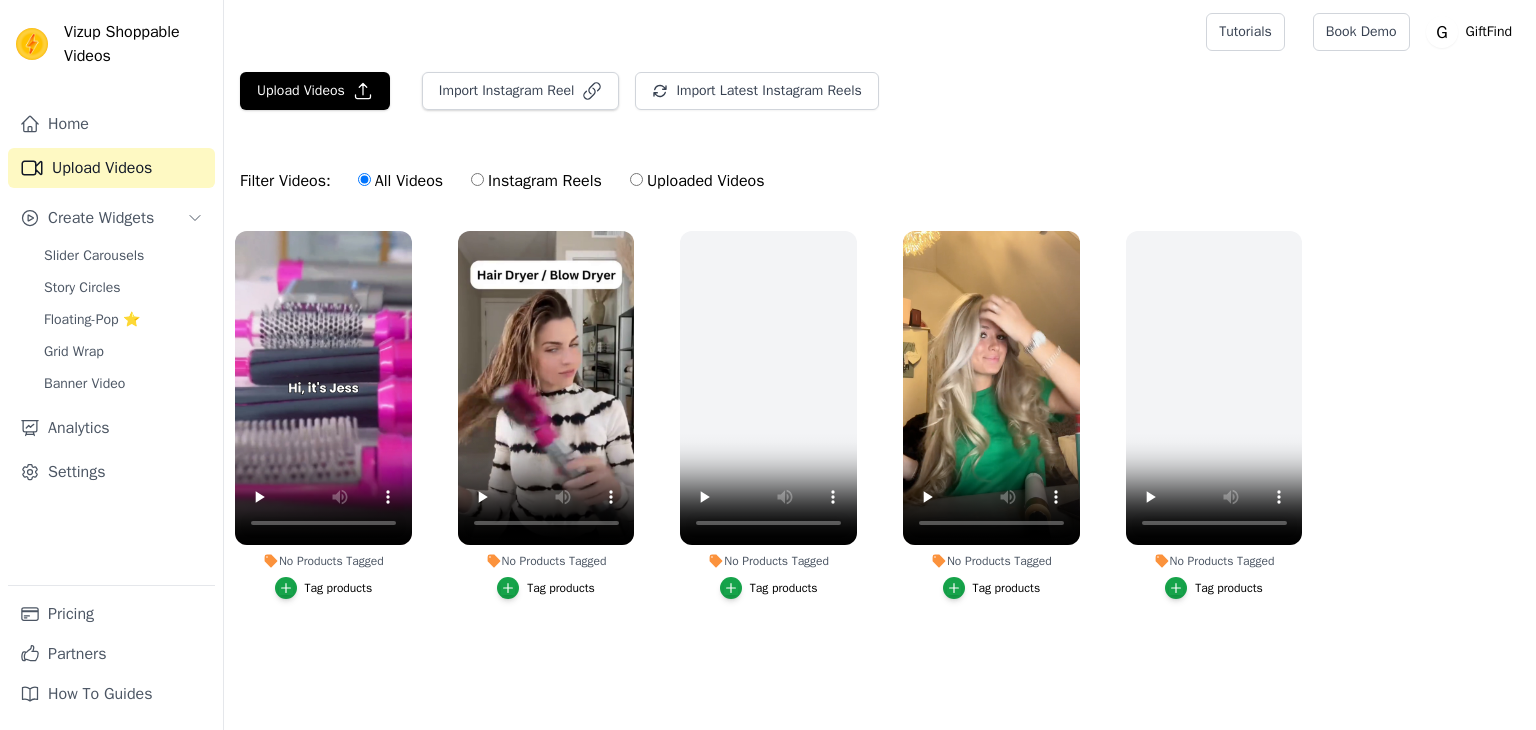 scroll, scrollTop: 0, scrollLeft: 0, axis: both 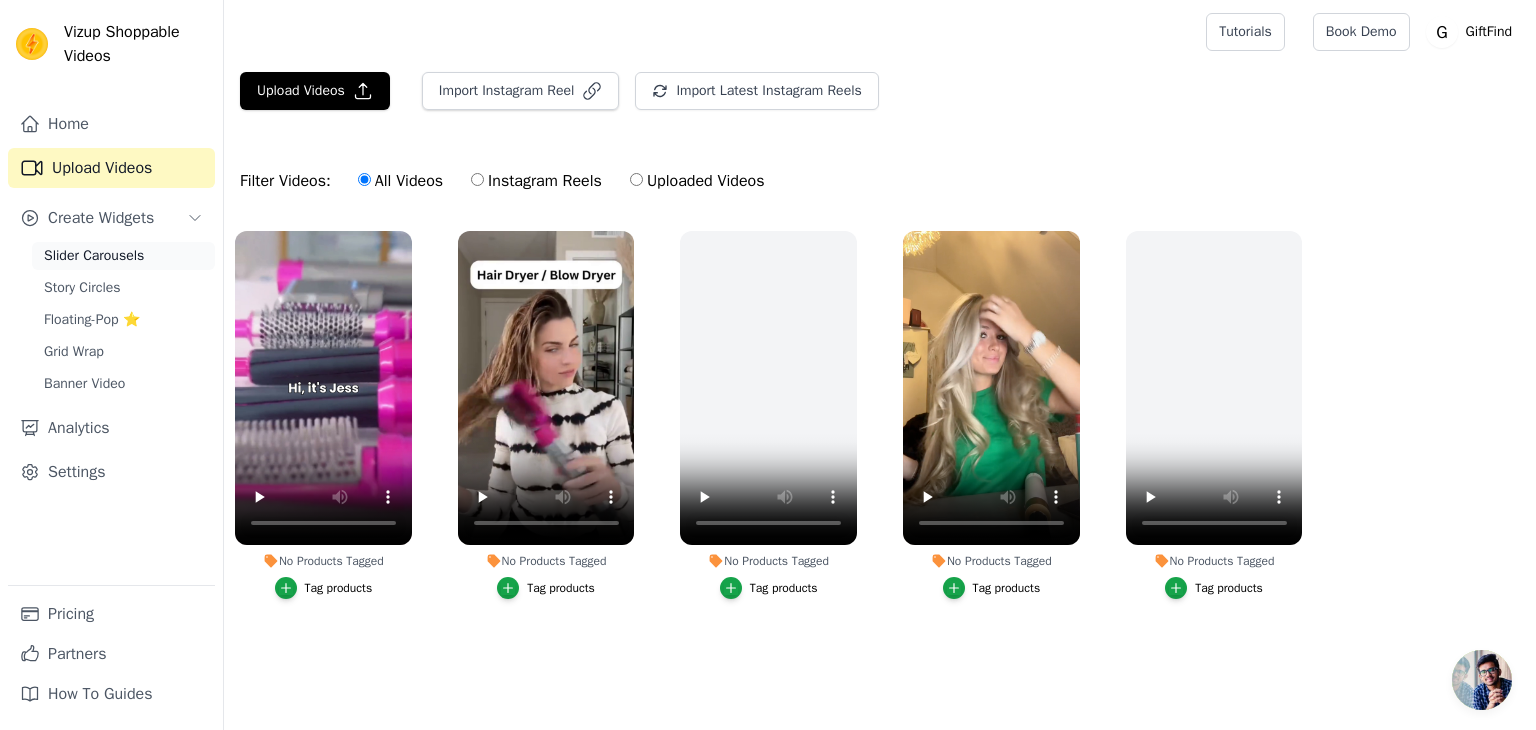 click on "Slider Carousels" at bounding box center [94, 256] 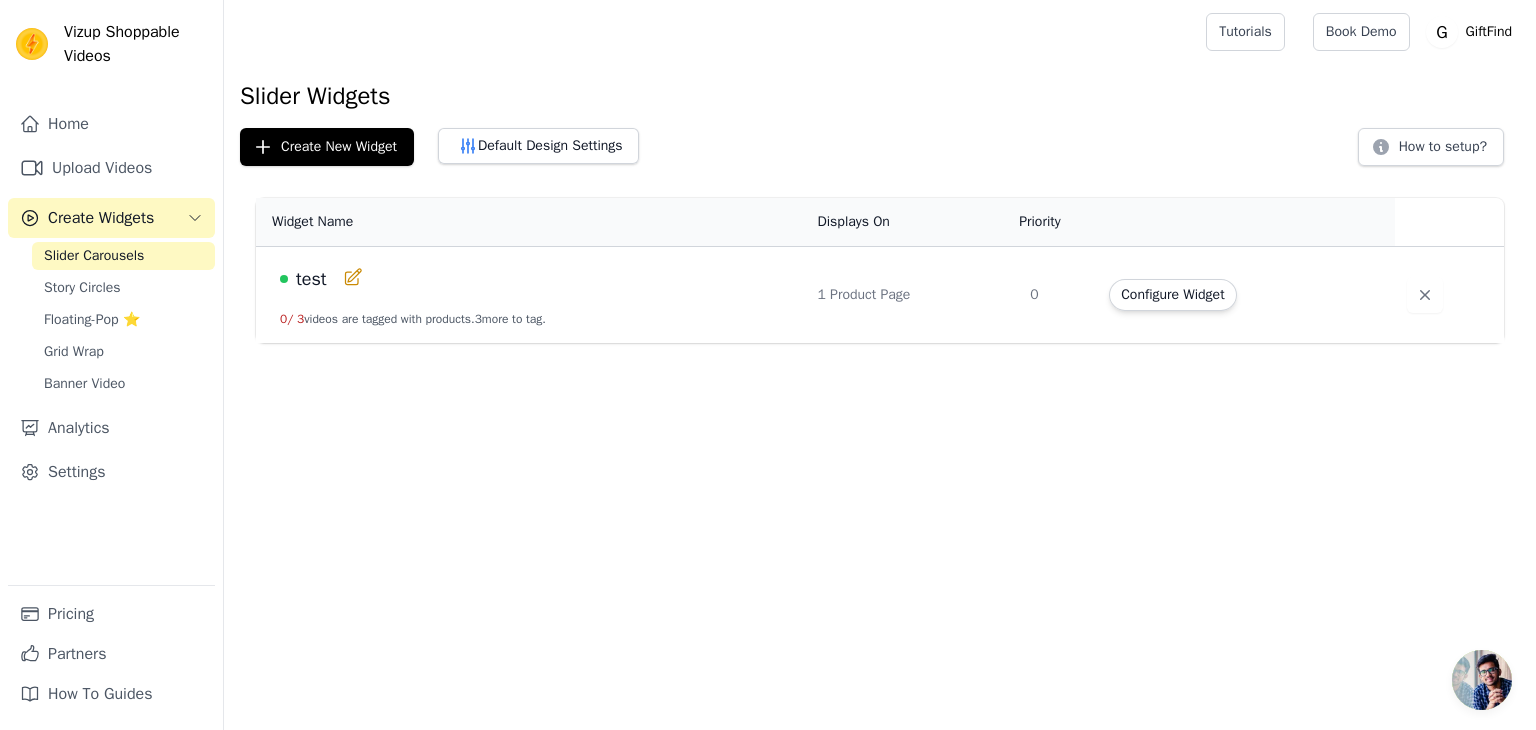 click on "test" at bounding box center (311, 279) 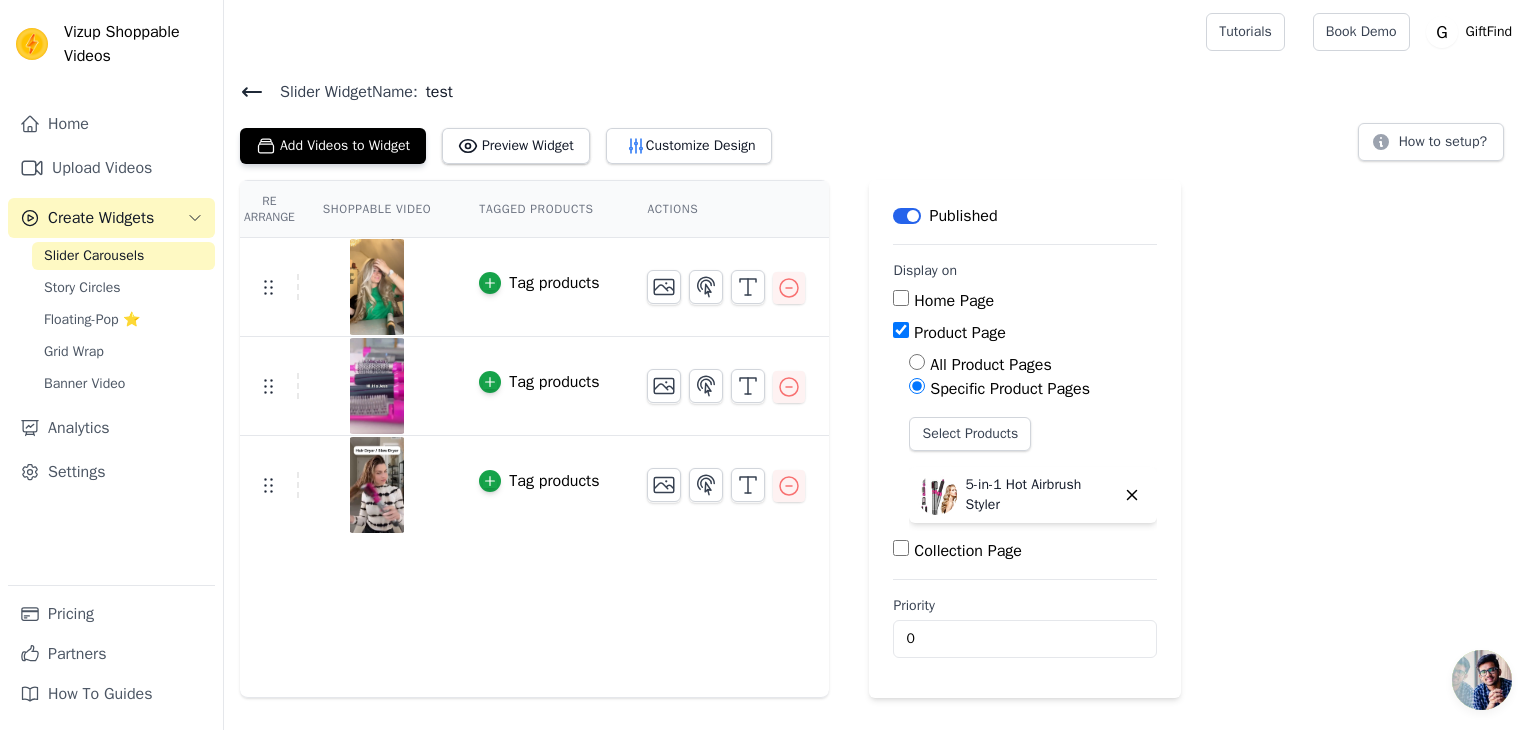 click on "Product Page" at bounding box center (901, 330) 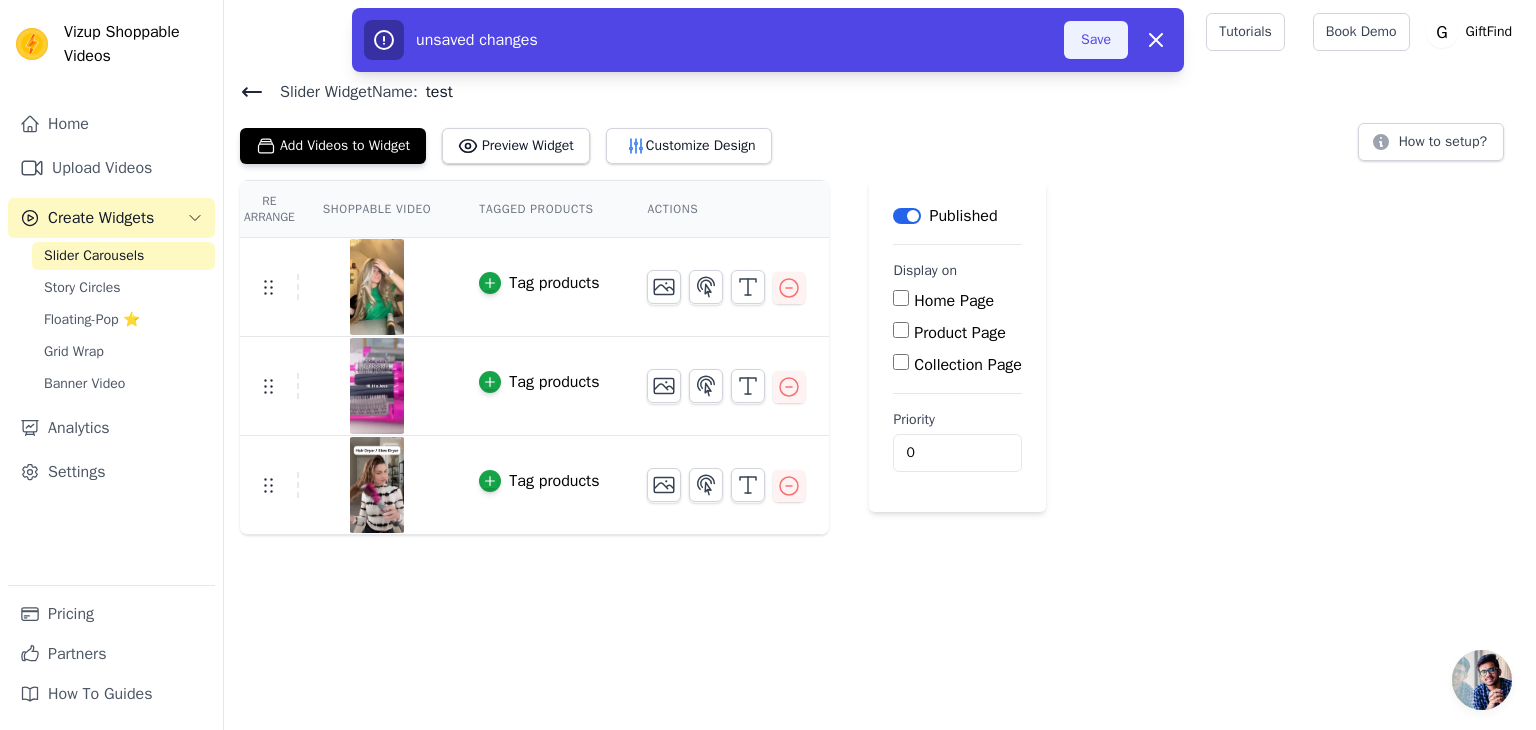 click on "Save" at bounding box center (1096, 40) 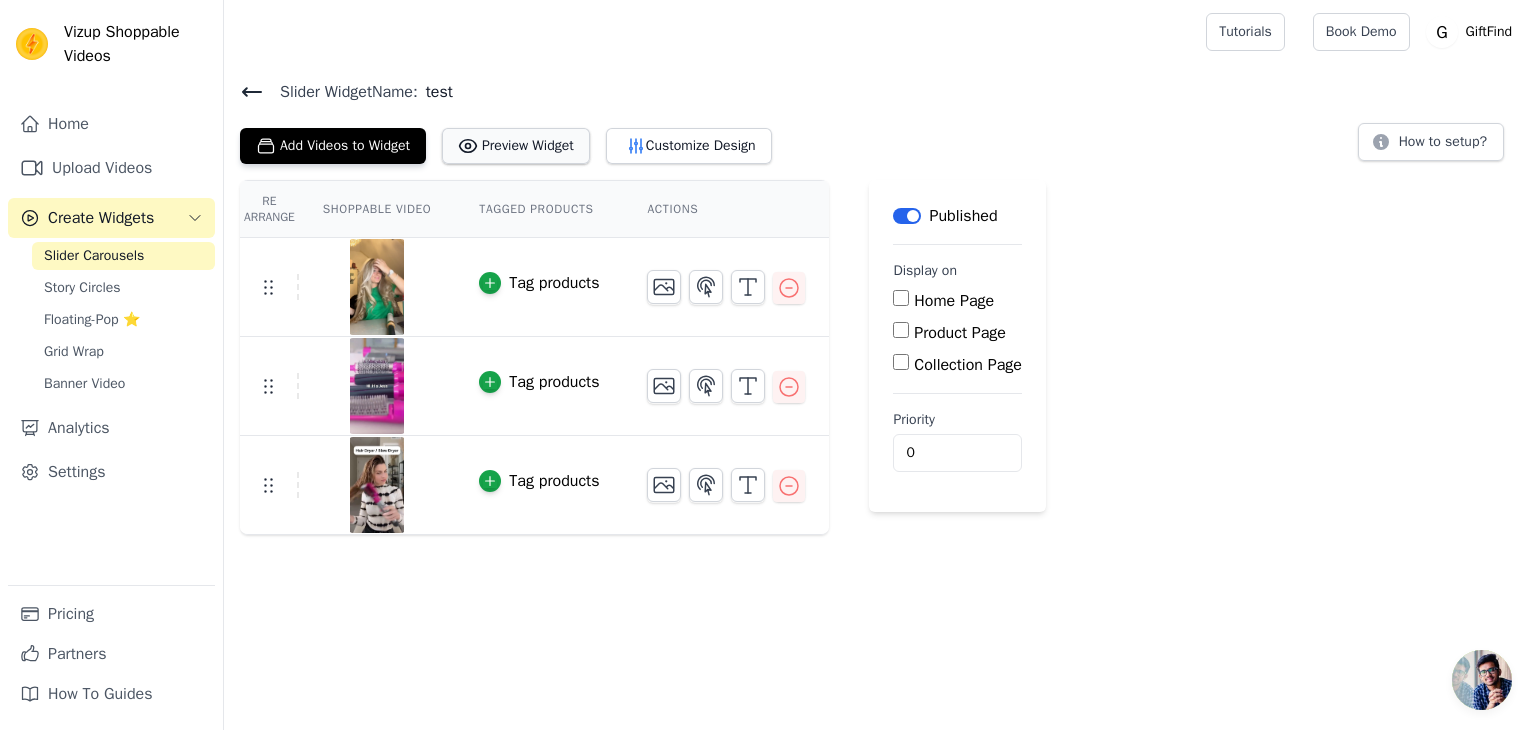 click on "Preview Widget" at bounding box center (516, 146) 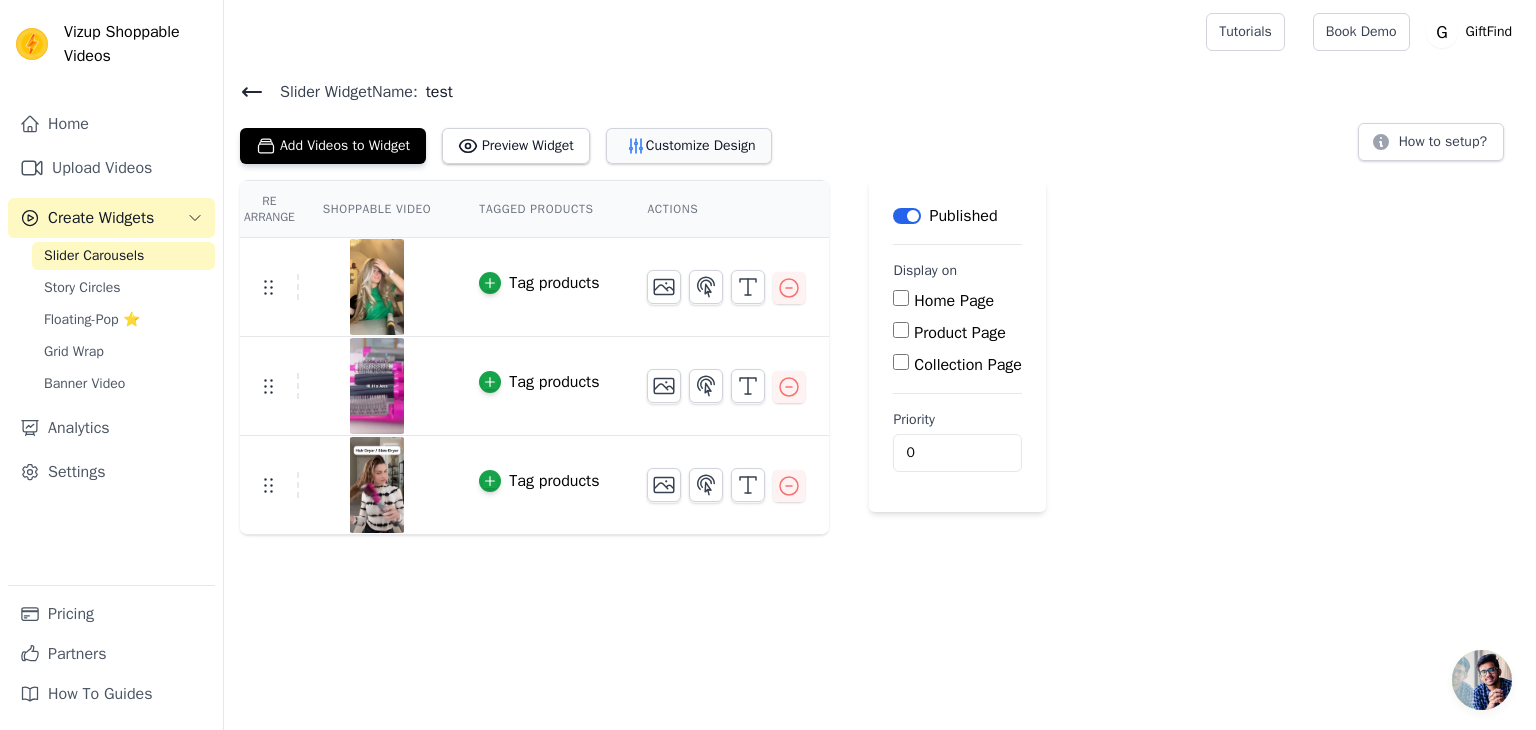 click on "Customize Design" at bounding box center [689, 146] 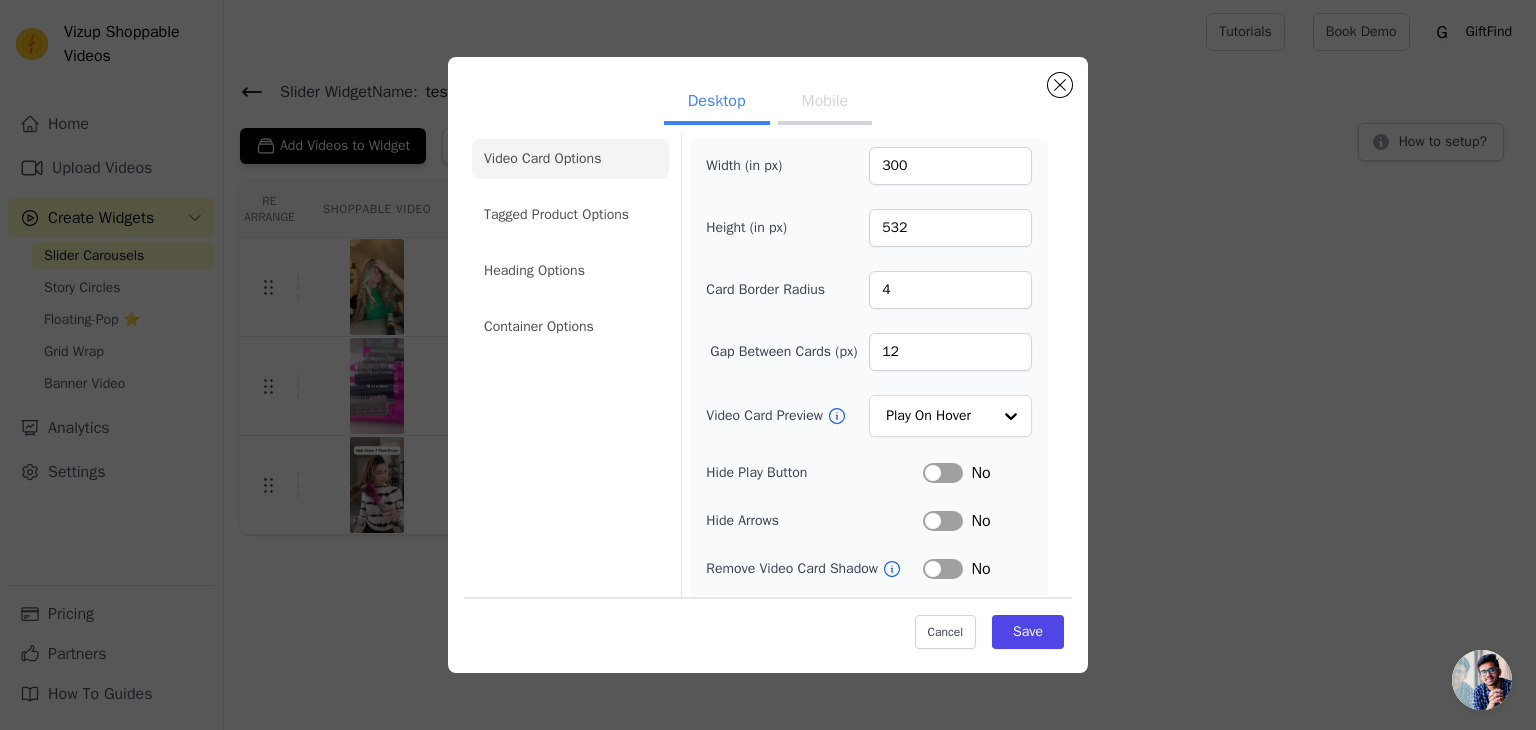 scroll, scrollTop: 15, scrollLeft: 0, axis: vertical 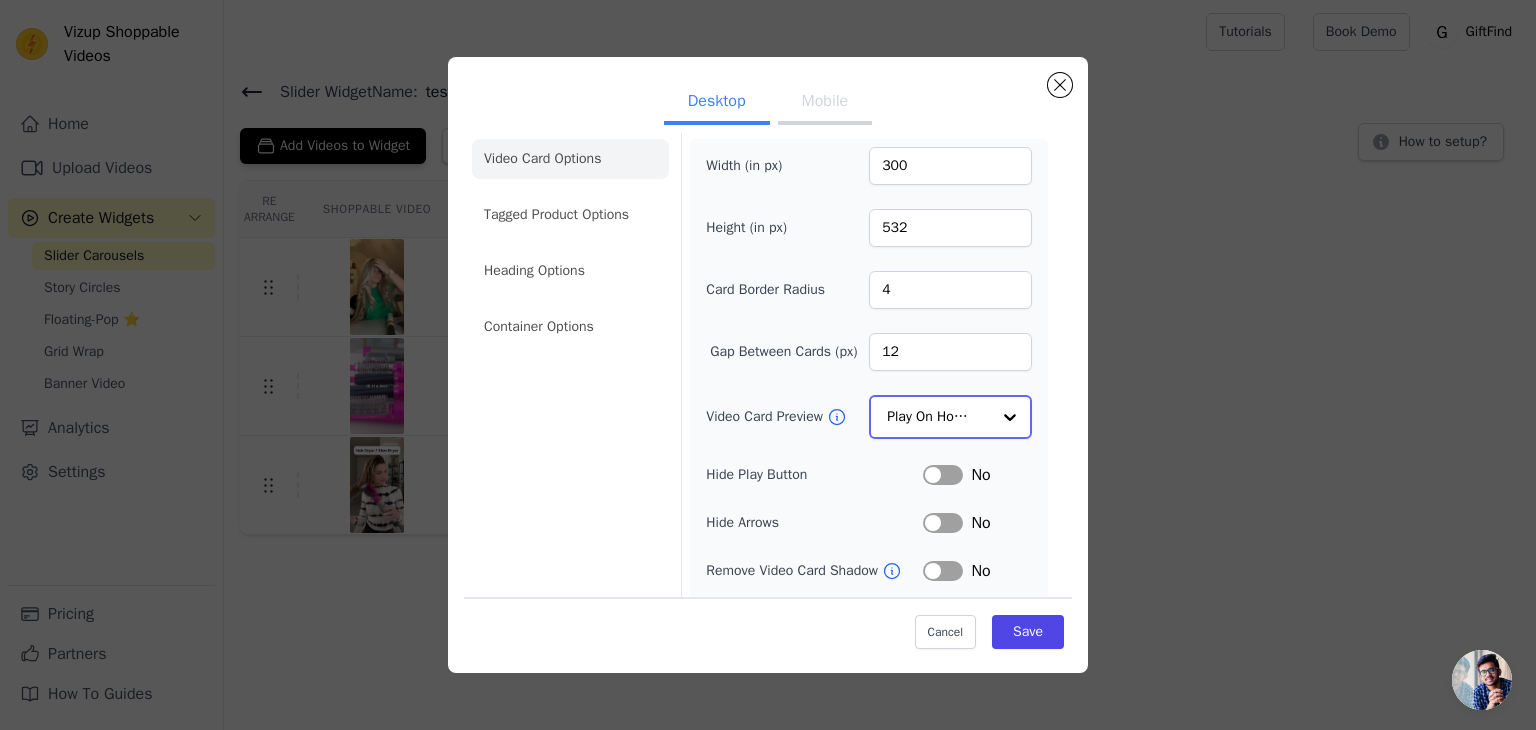 click on "Video Card Preview" 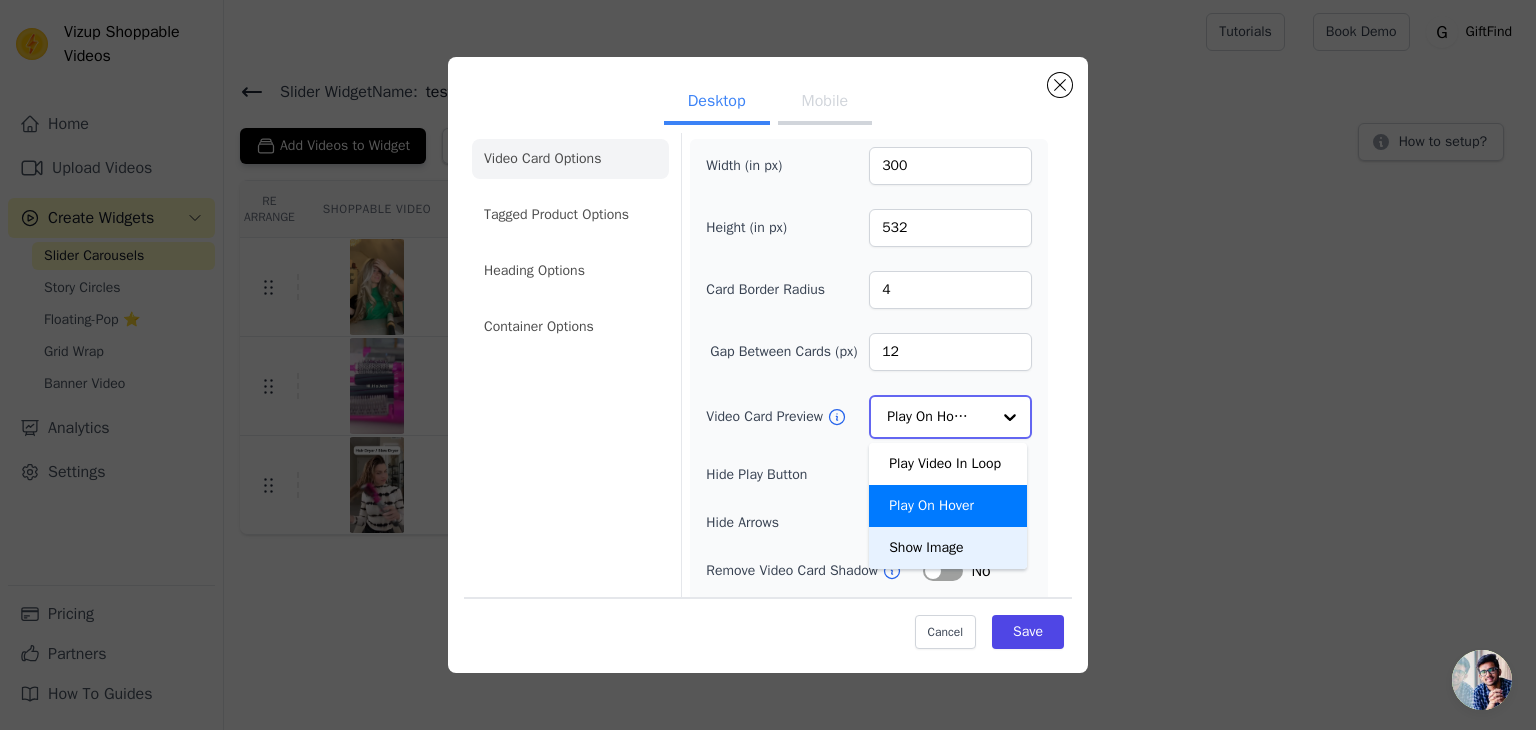 click on "Show Image" at bounding box center [948, 548] 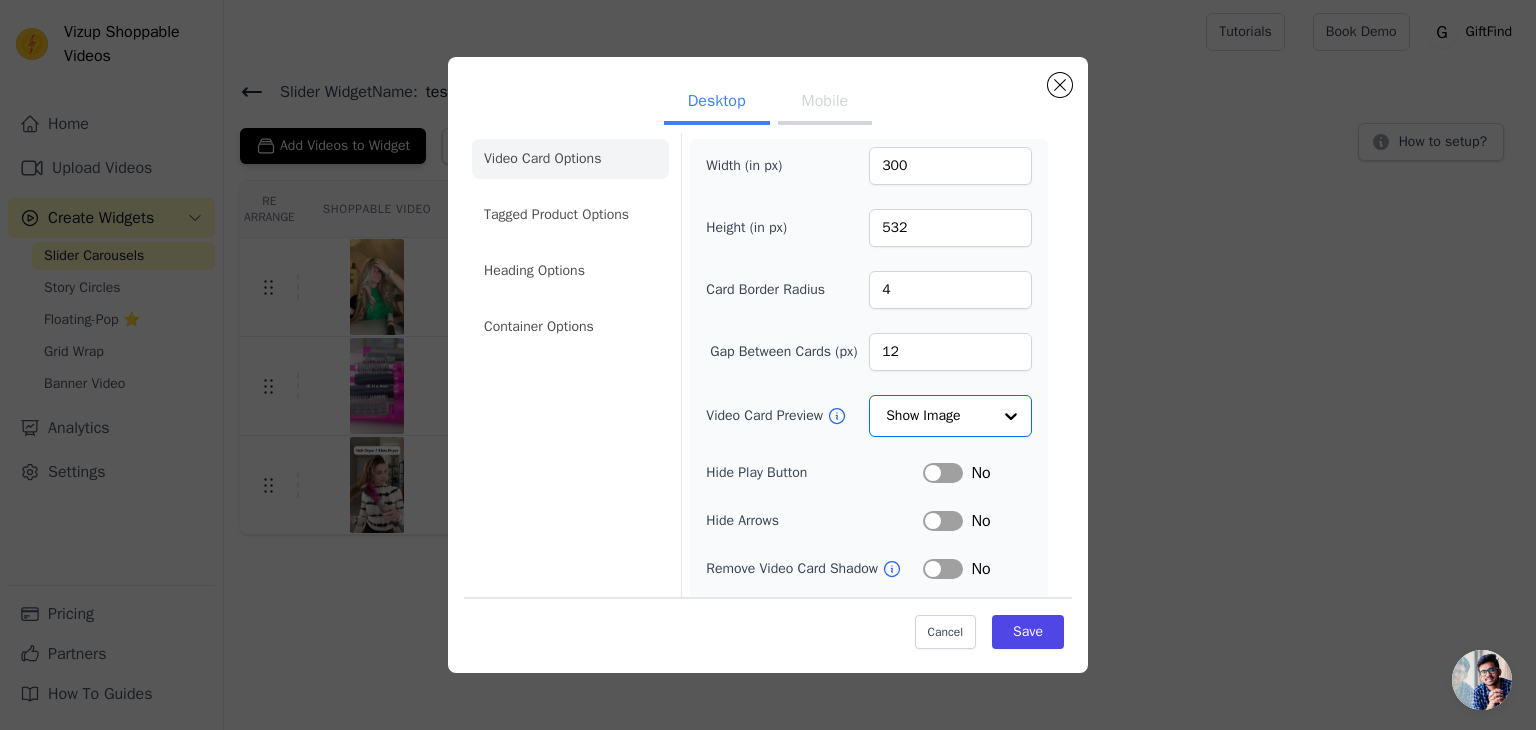 click on "Mobile" at bounding box center [825, 103] 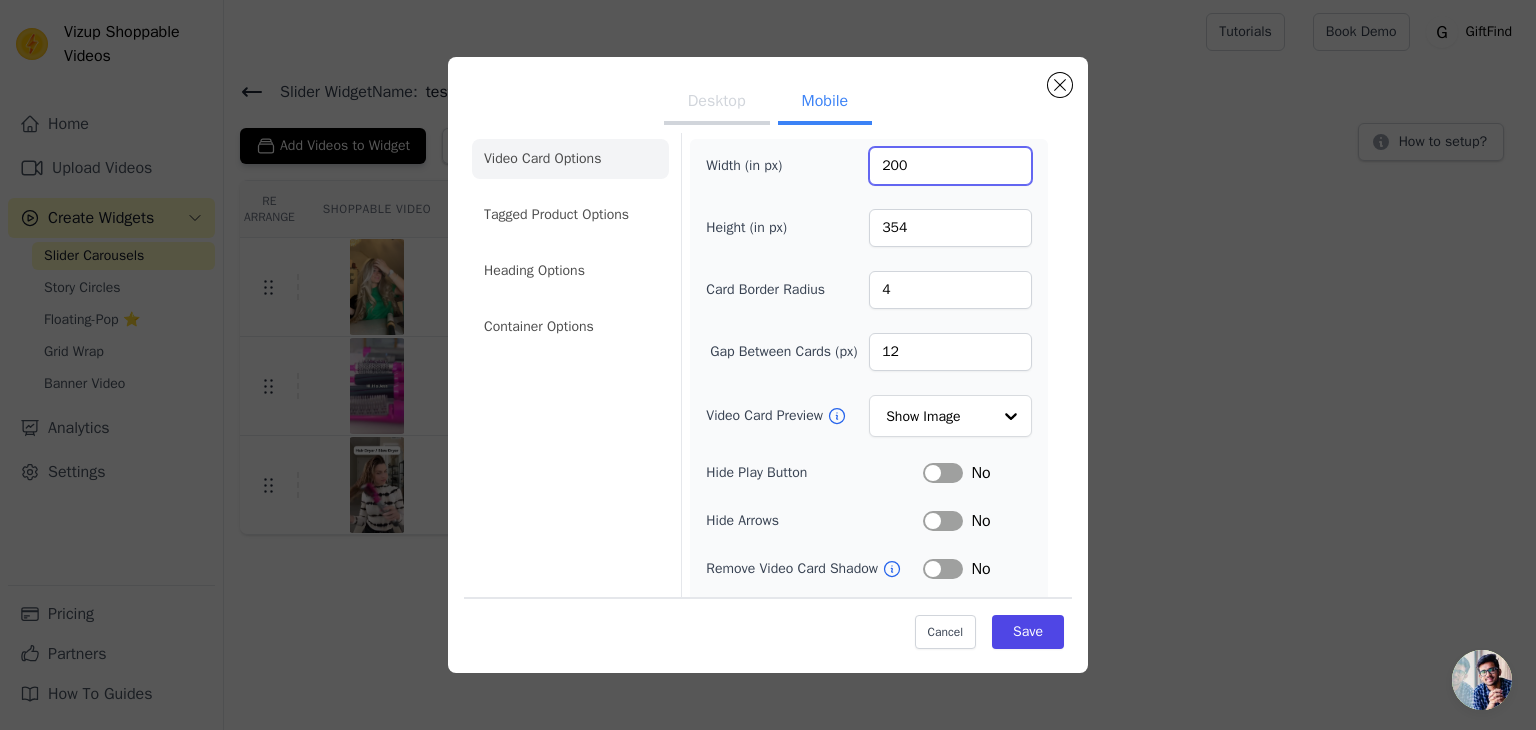 click on "200" at bounding box center (950, 166) 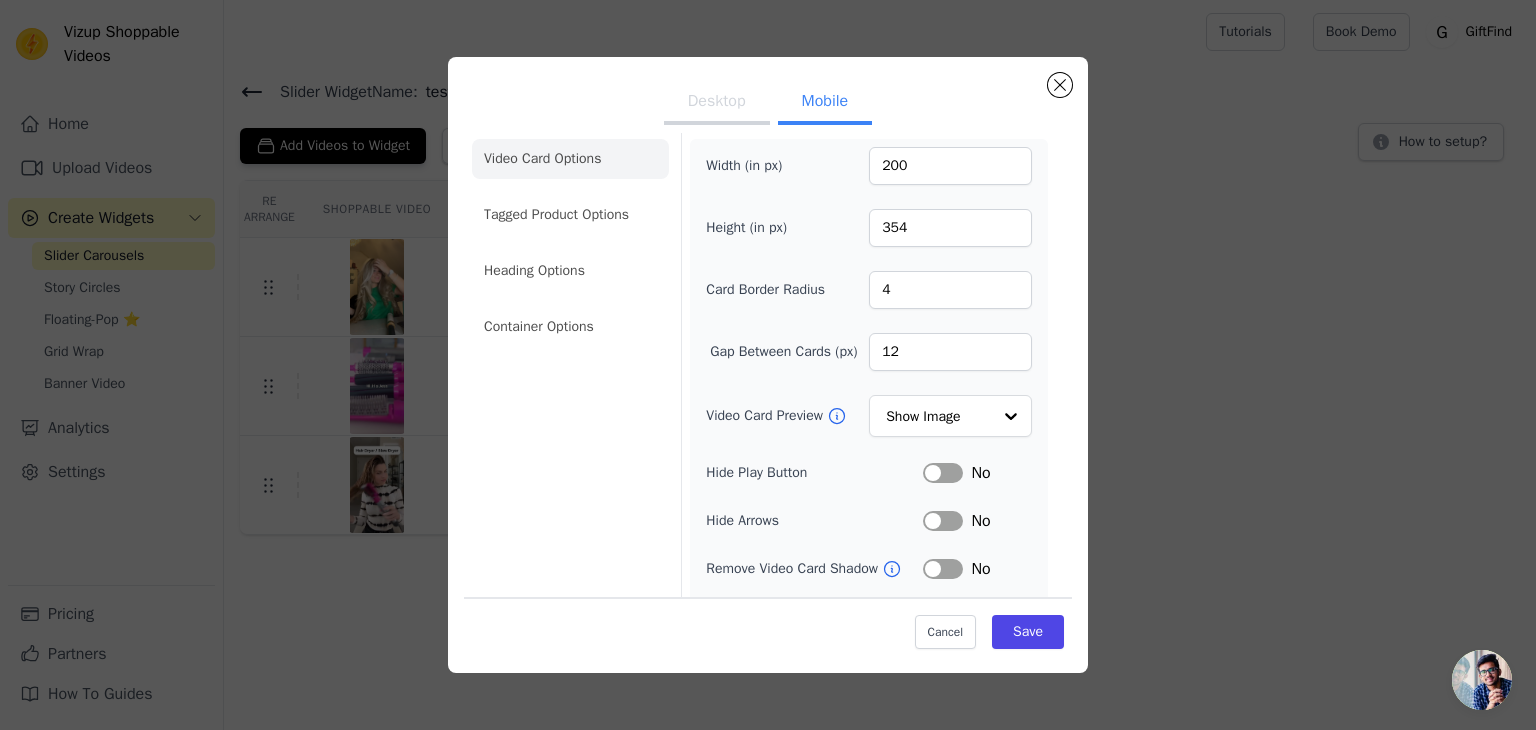 click on "Height (in px)   354" at bounding box center (869, 228) 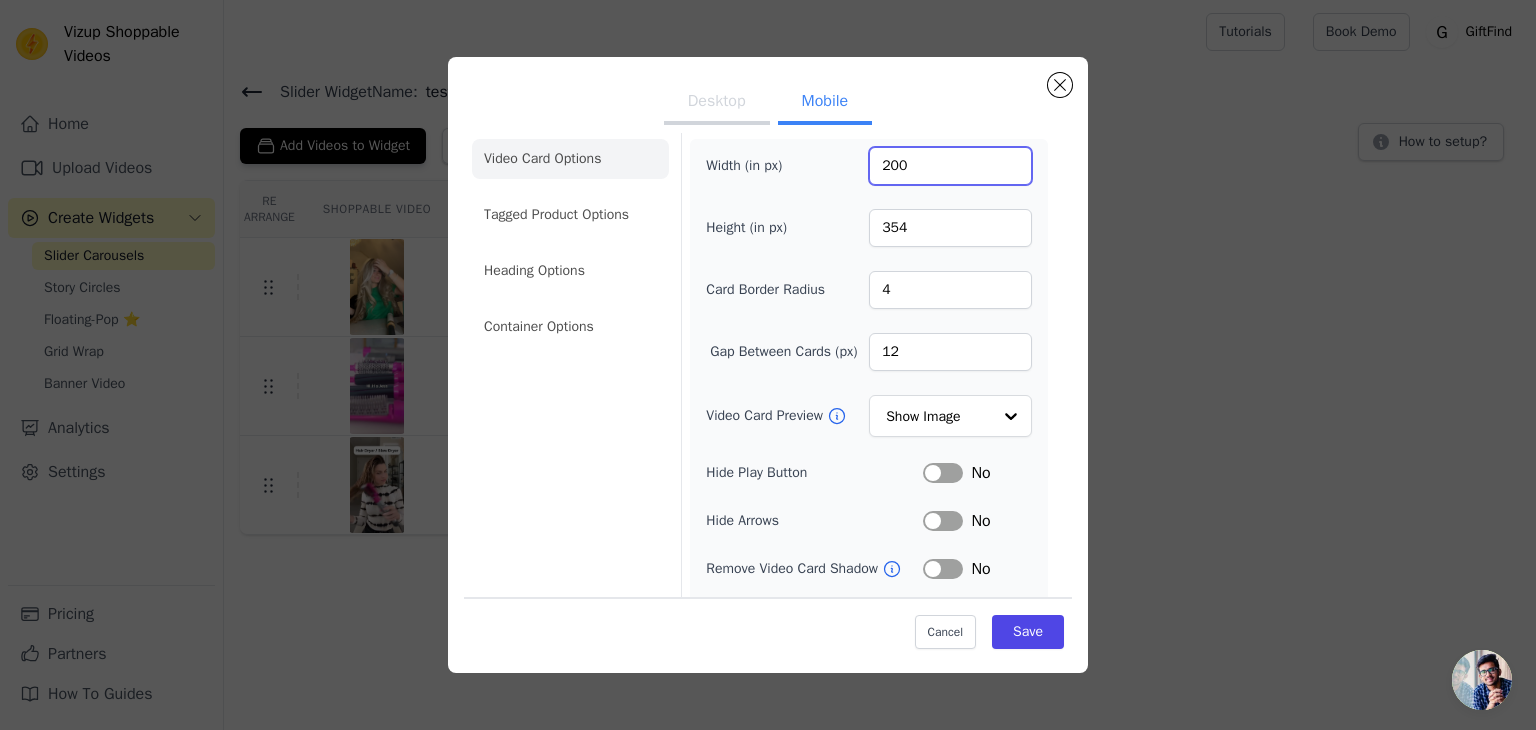 click on "200" at bounding box center (950, 166) 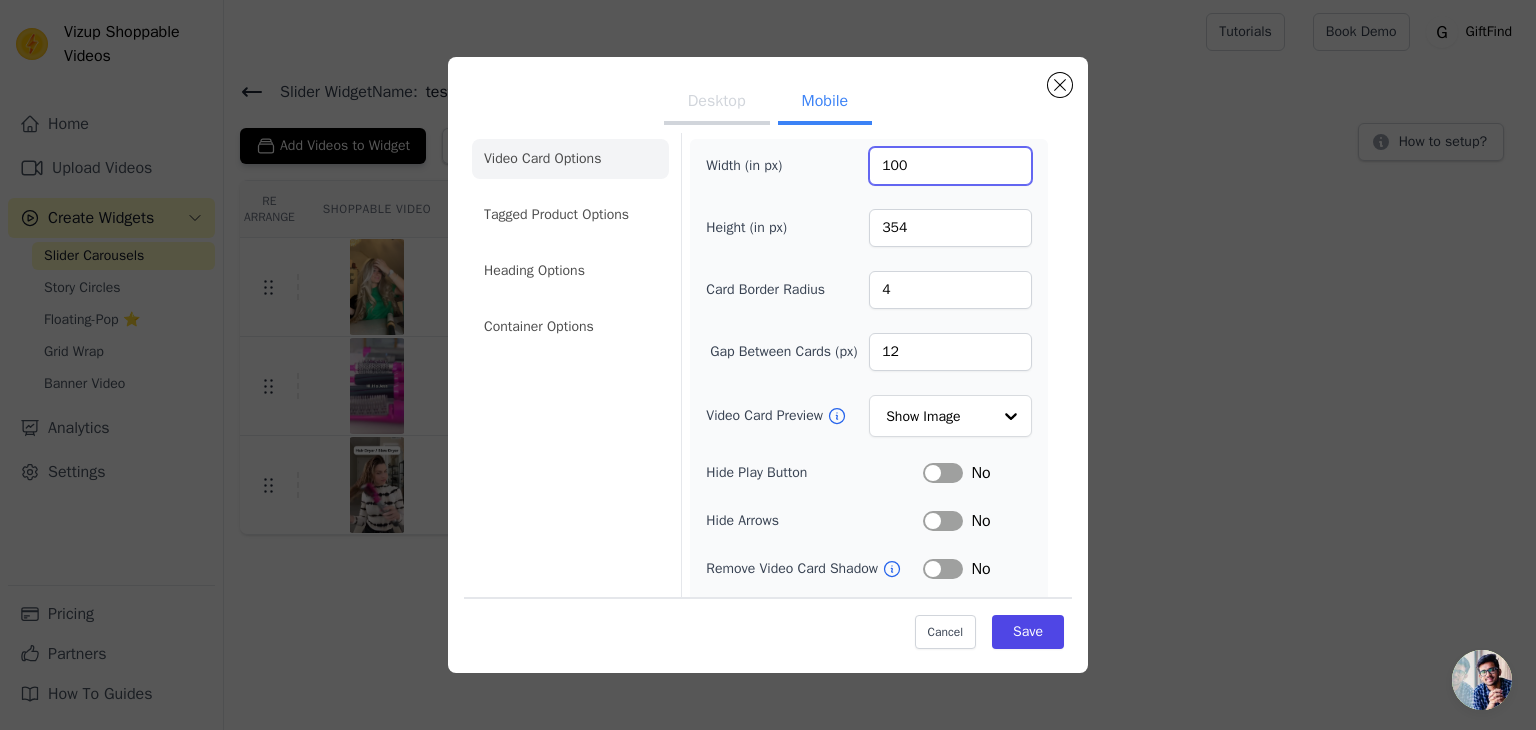 type on "100" 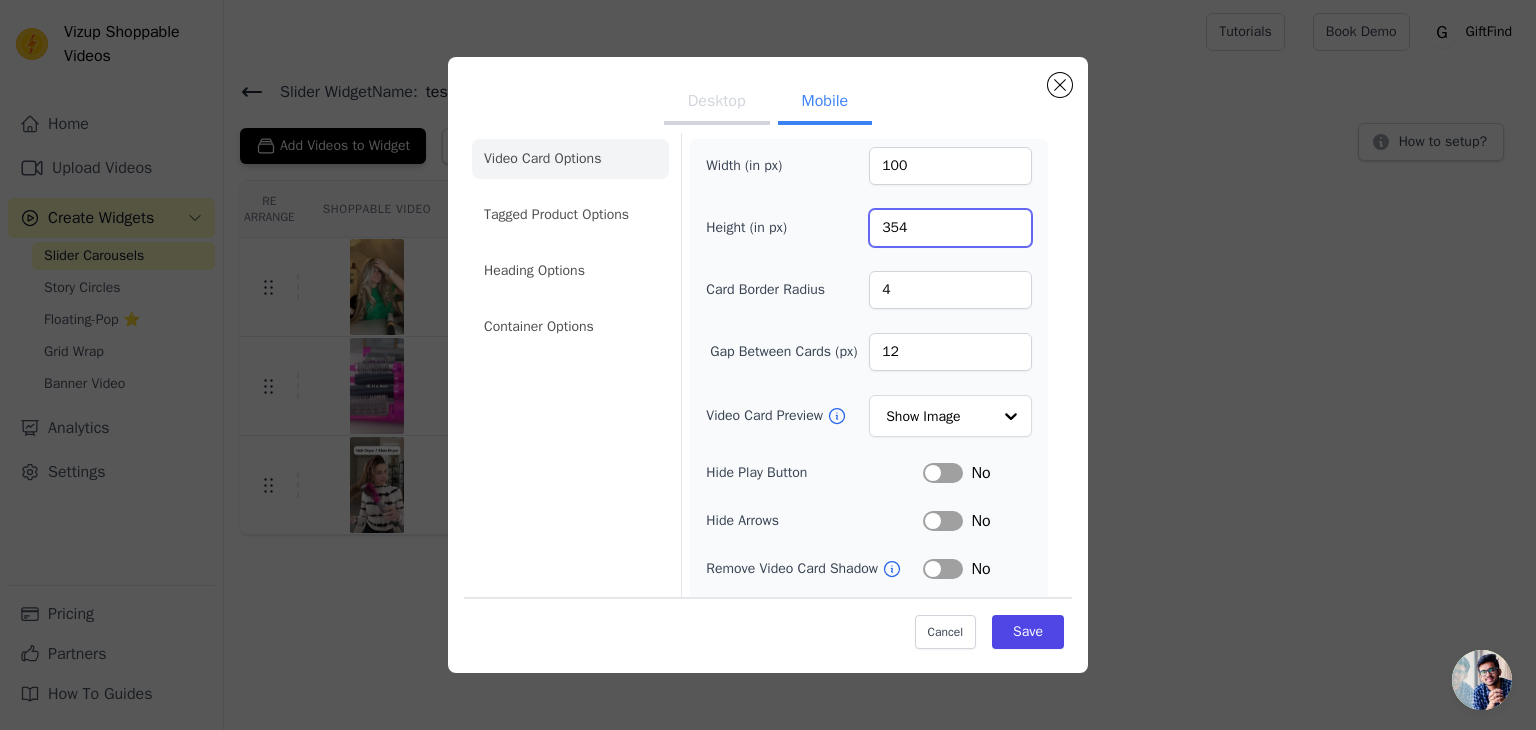 click on "354" at bounding box center [950, 228] 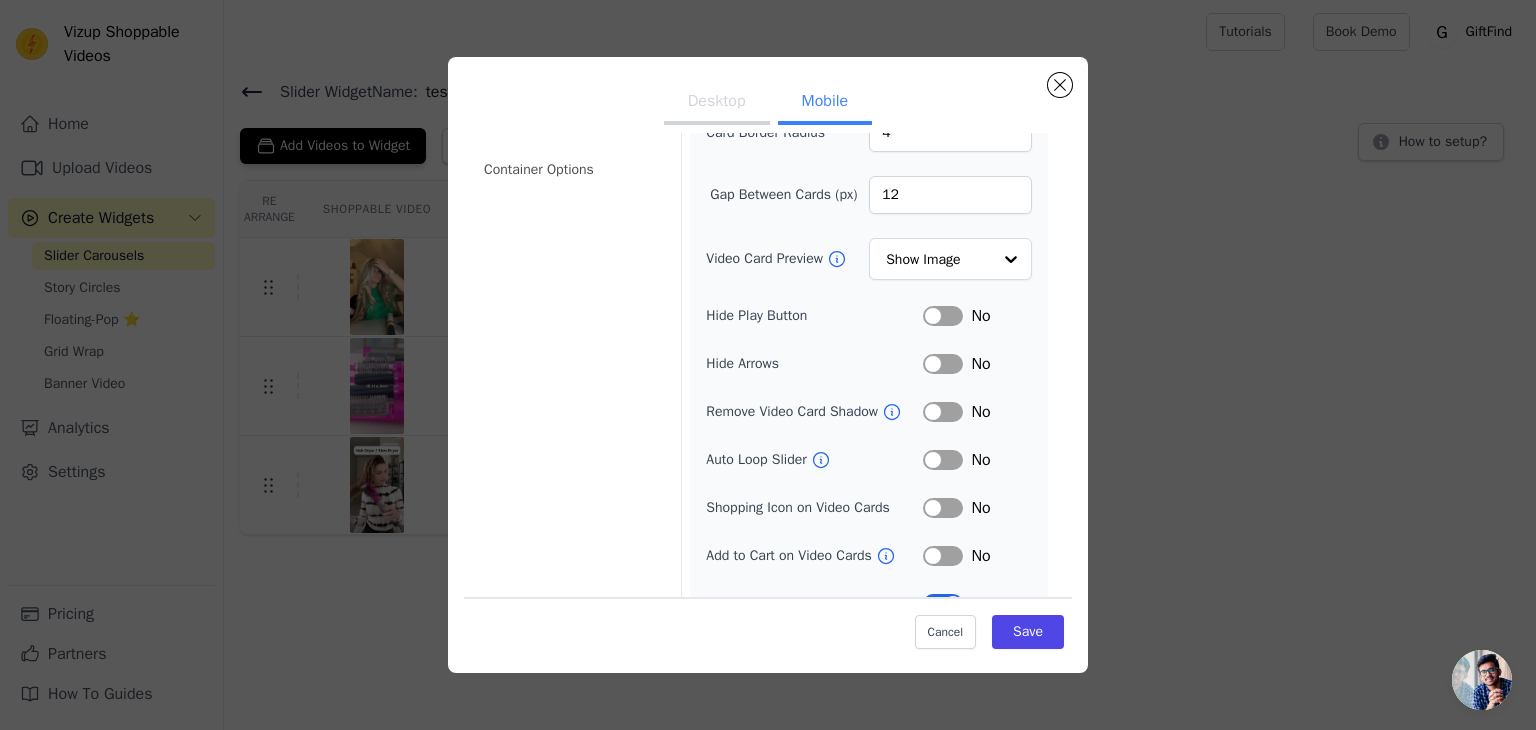 scroll, scrollTop: 223, scrollLeft: 0, axis: vertical 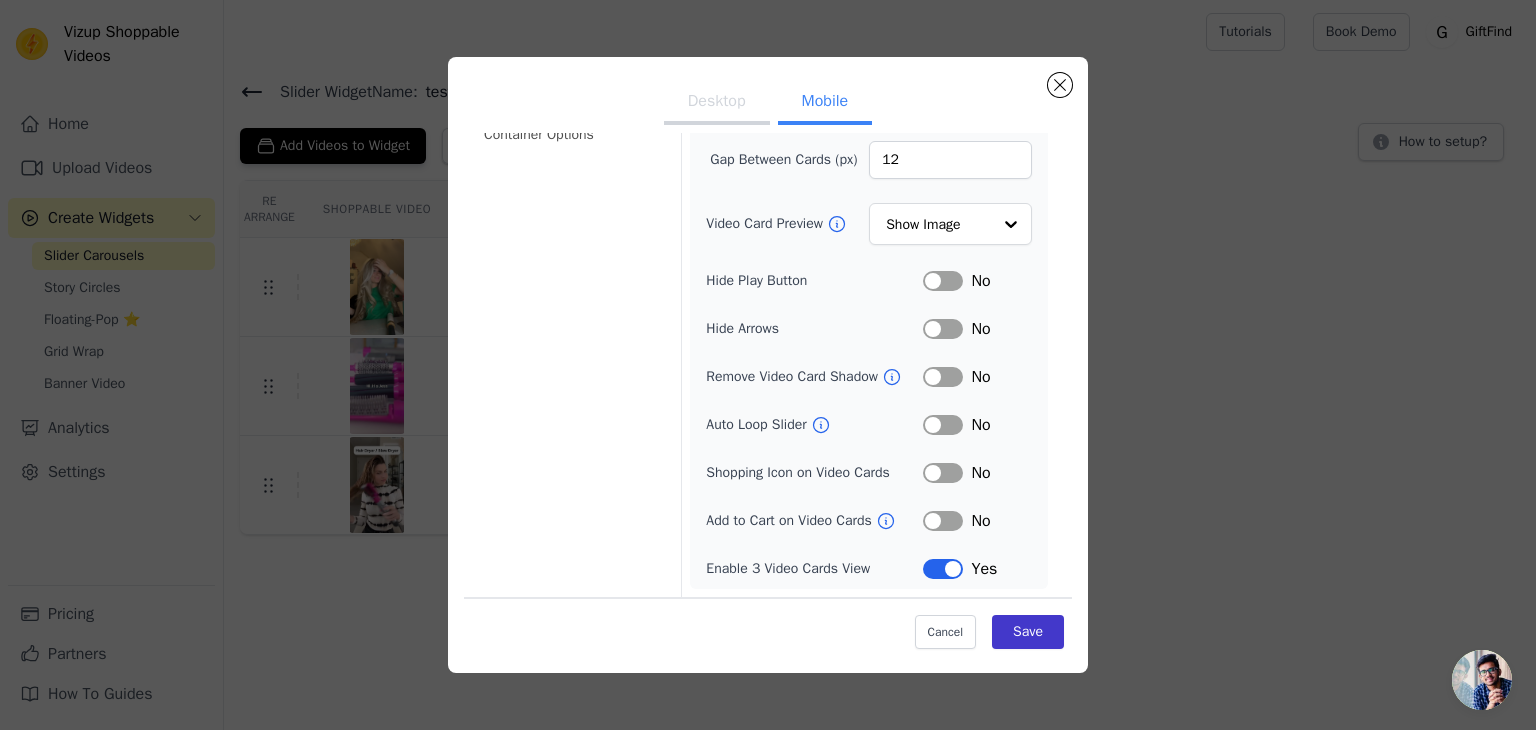 type on "150" 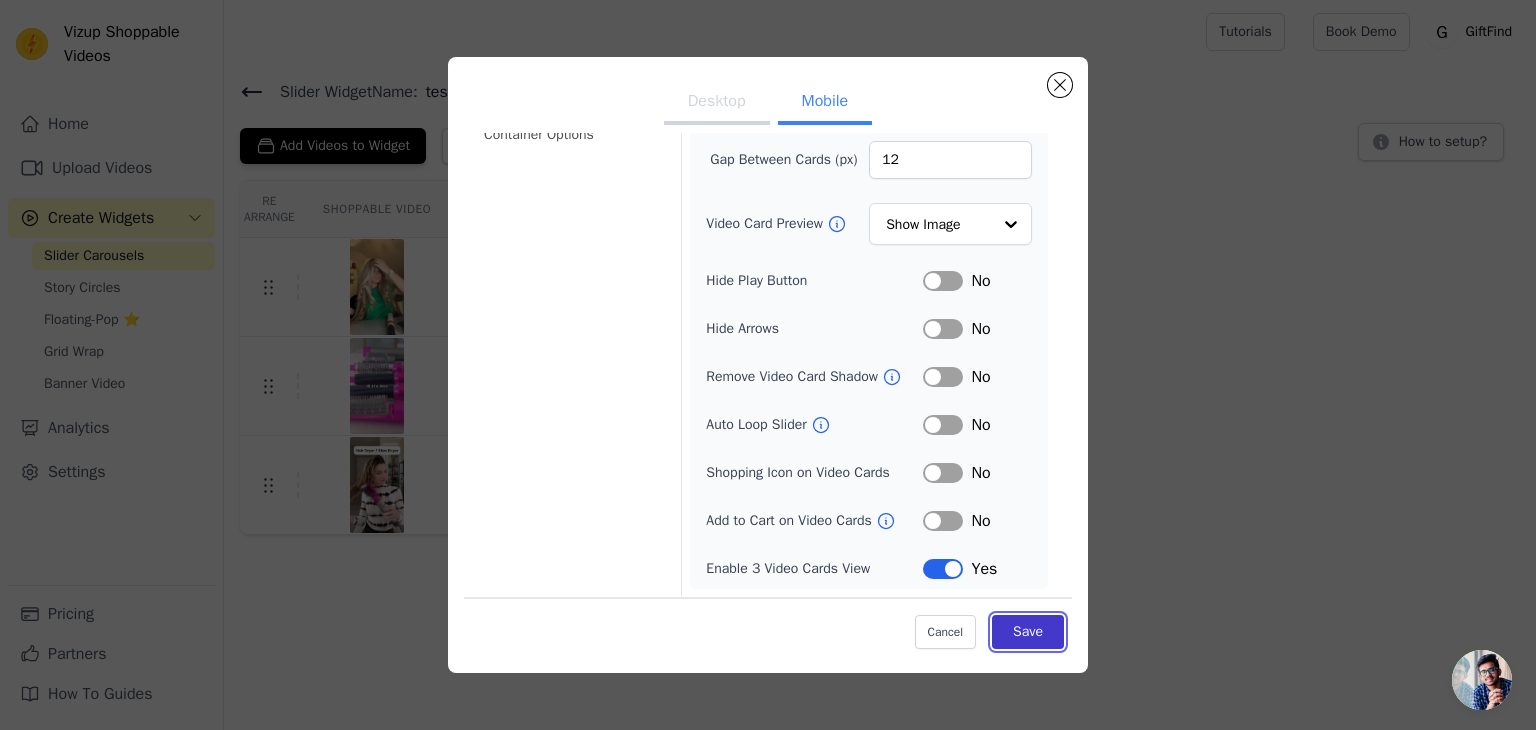 click on "Save" at bounding box center (1028, 632) 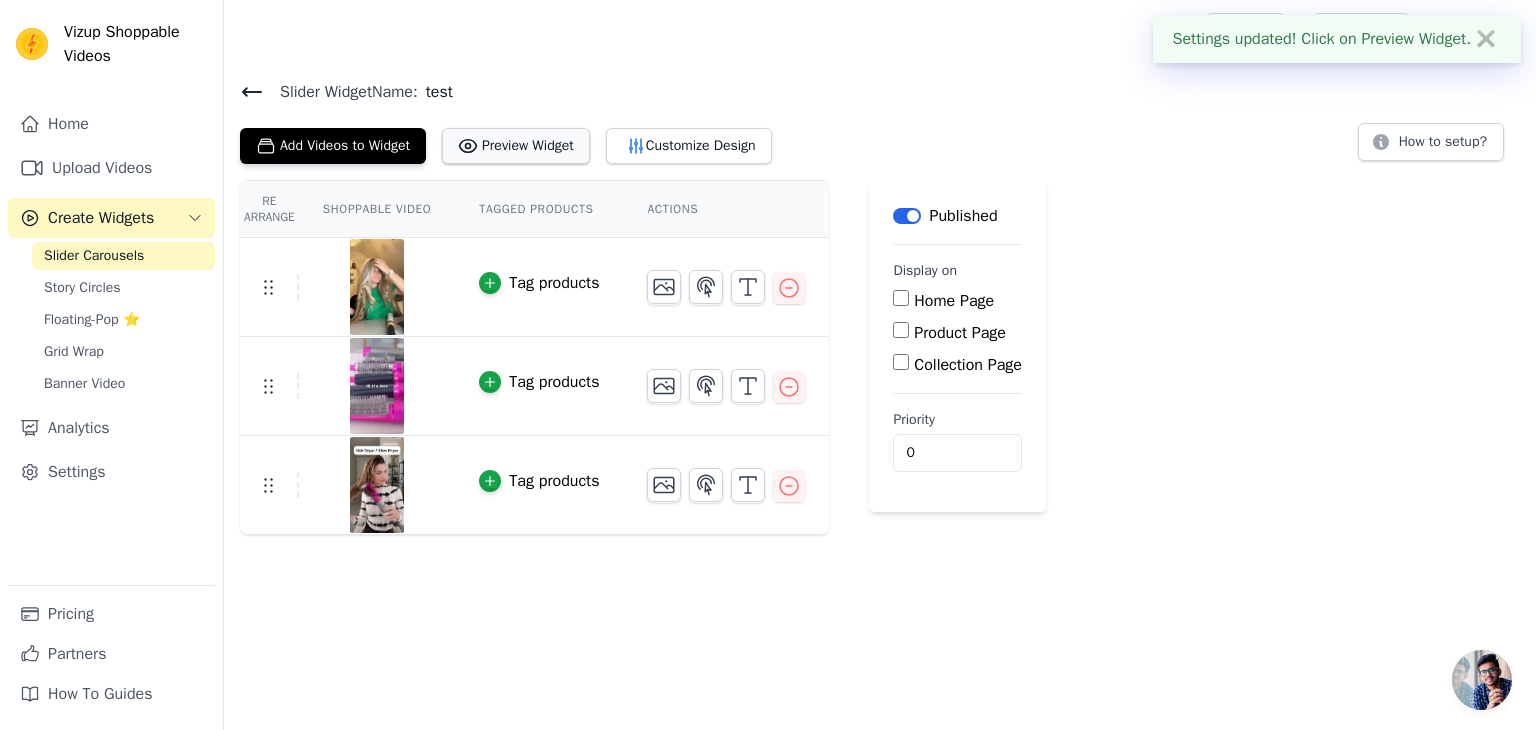 click on "Preview Widget" at bounding box center [516, 146] 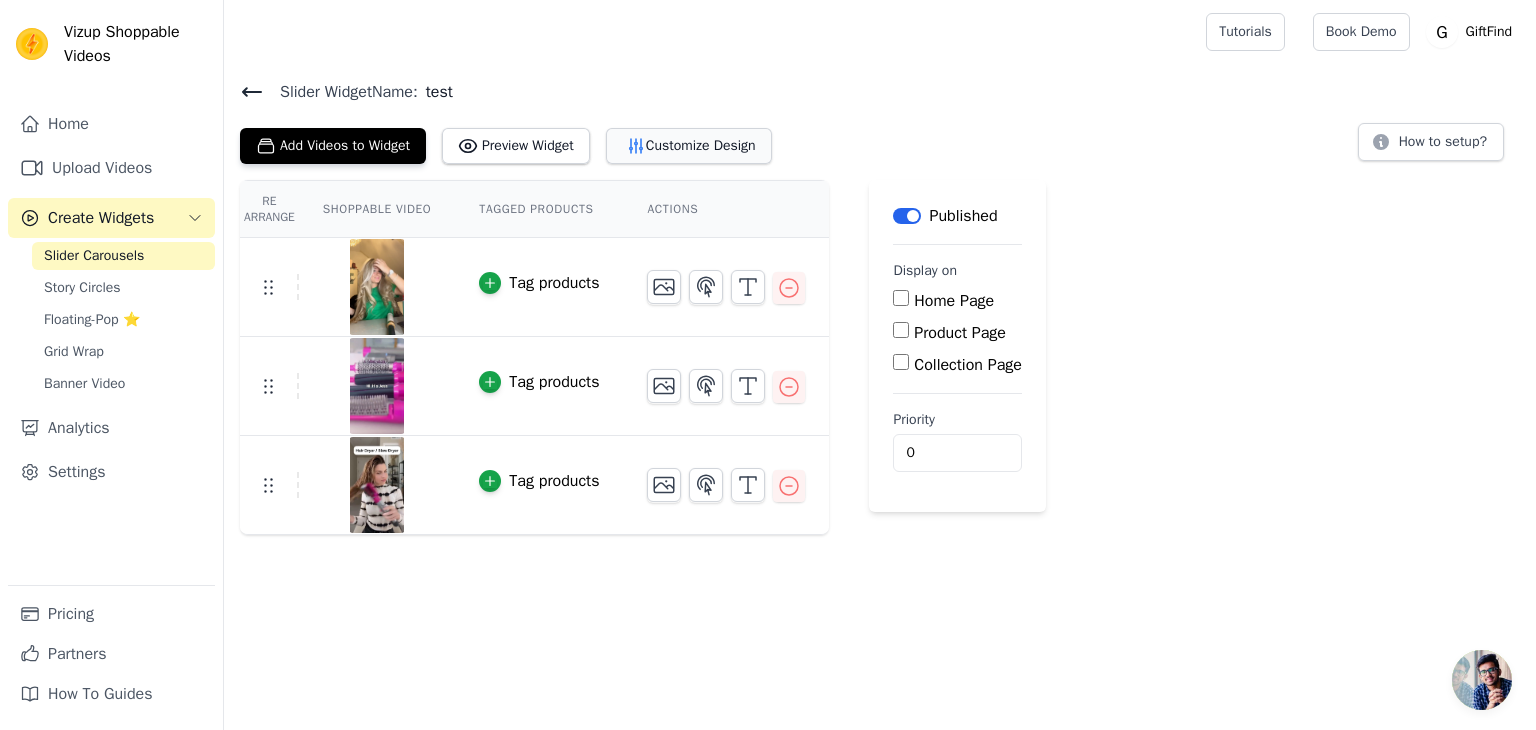 click on "Customize Design" at bounding box center [689, 146] 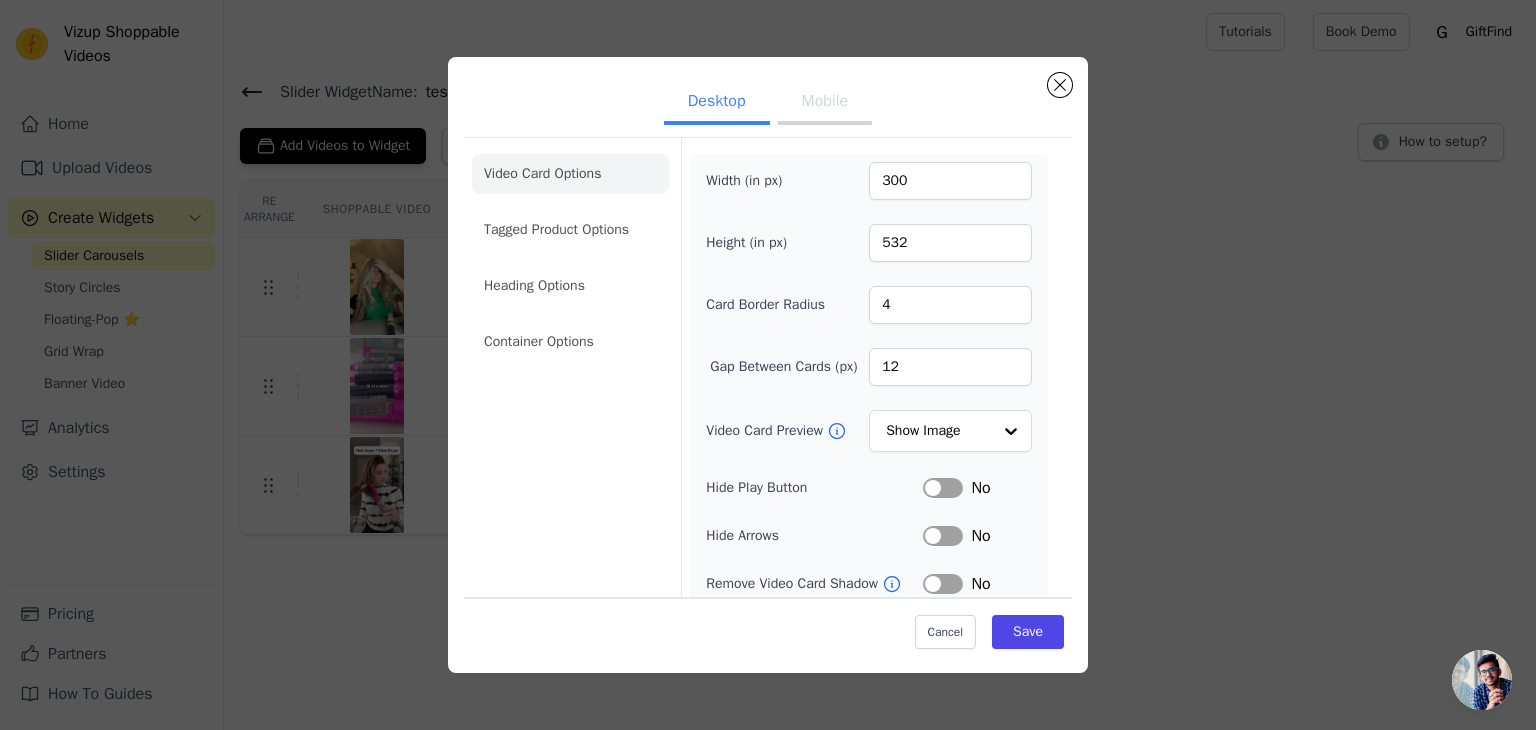 click on "Mobile" at bounding box center [825, 103] 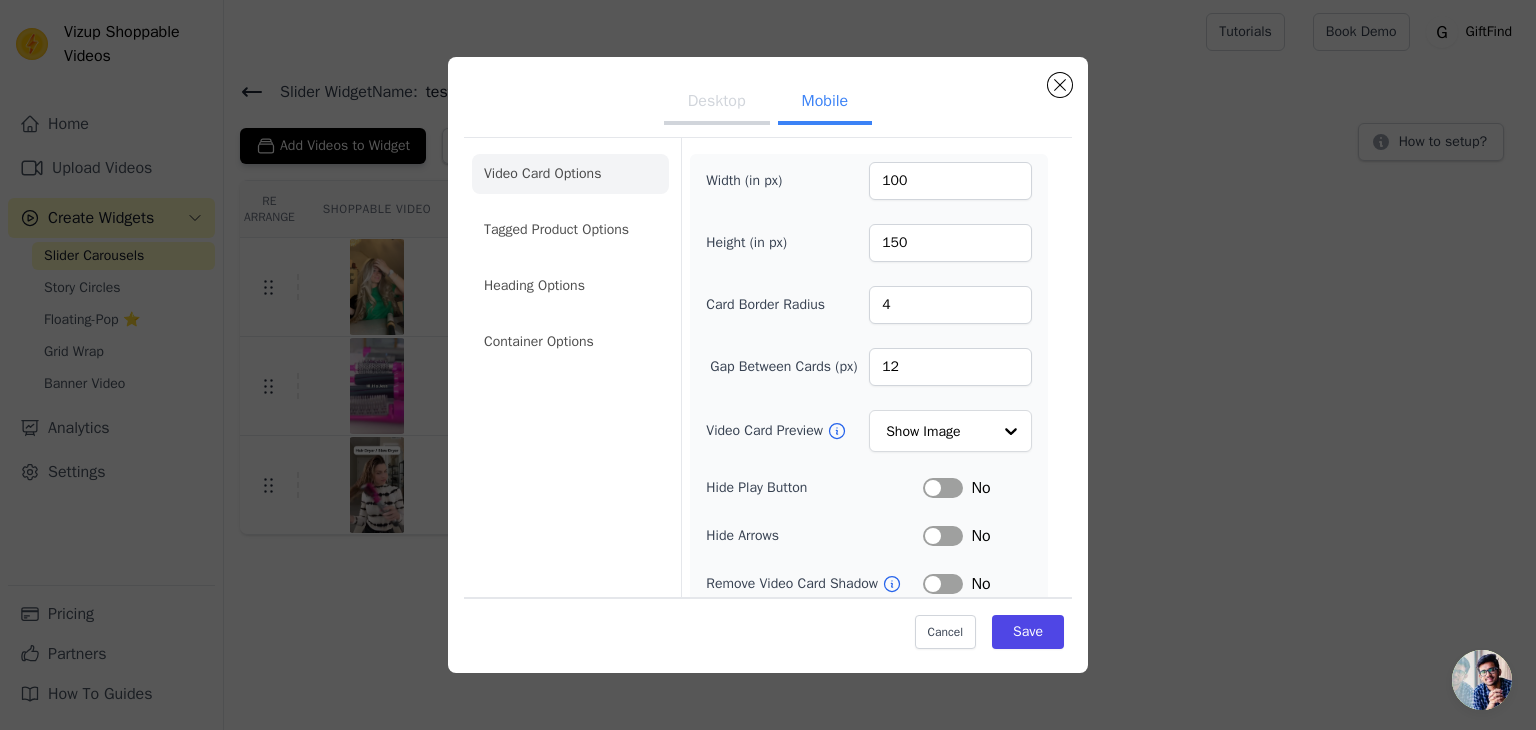 scroll, scrollTop: 223, scrollLeft: 0, axis: vertical 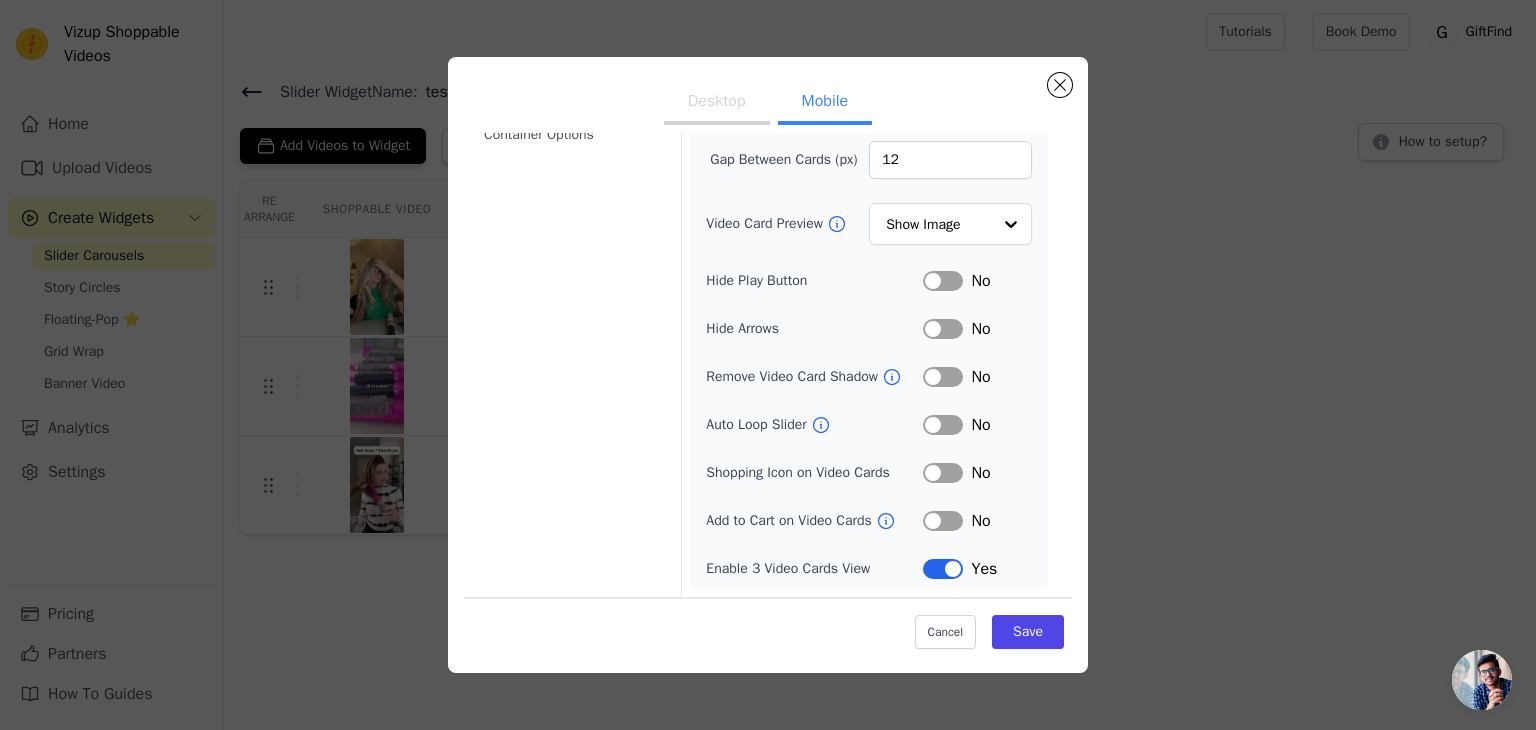 click 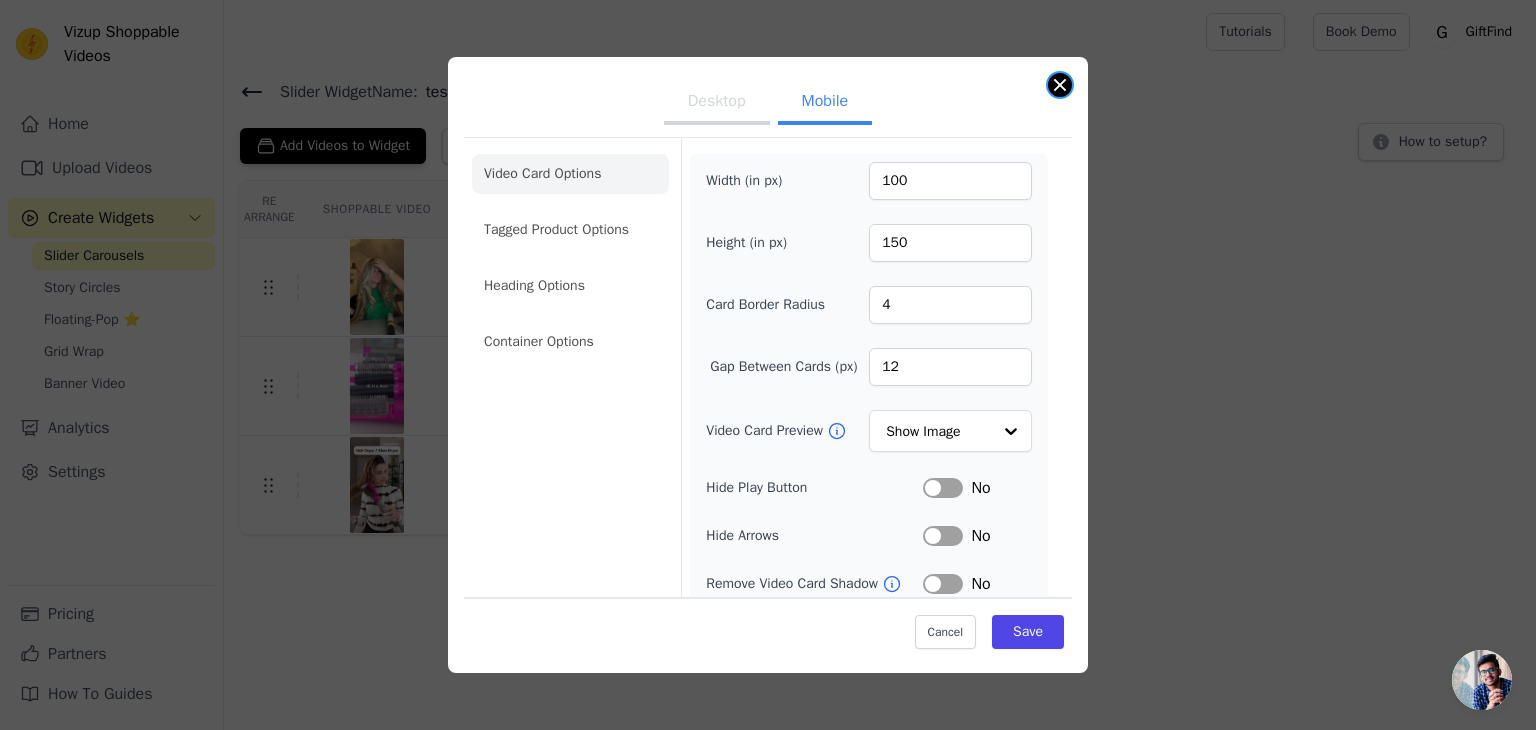 click at bounding box center (1060, 85) 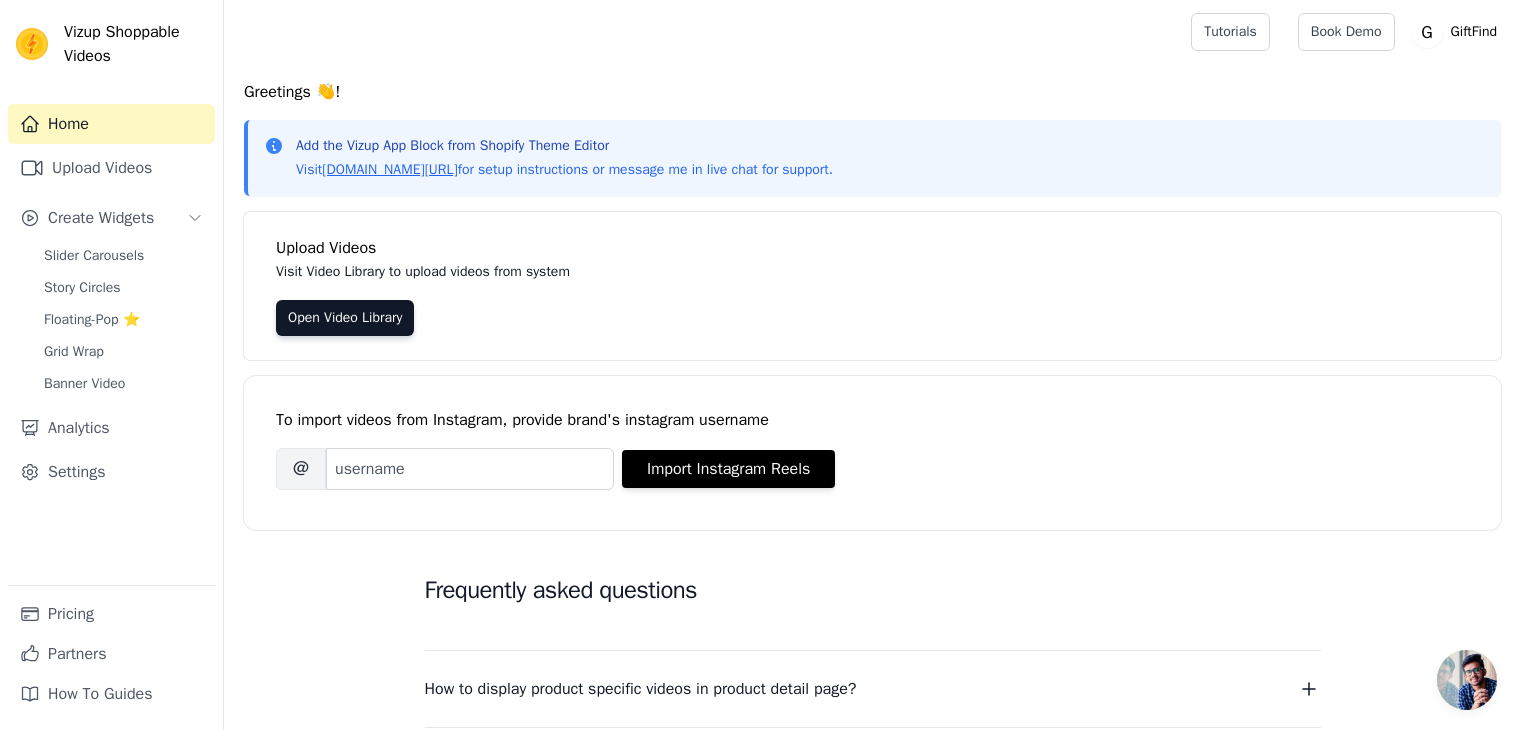 scroll, scrollTop: 0, scrollLeft: 0, axis: both 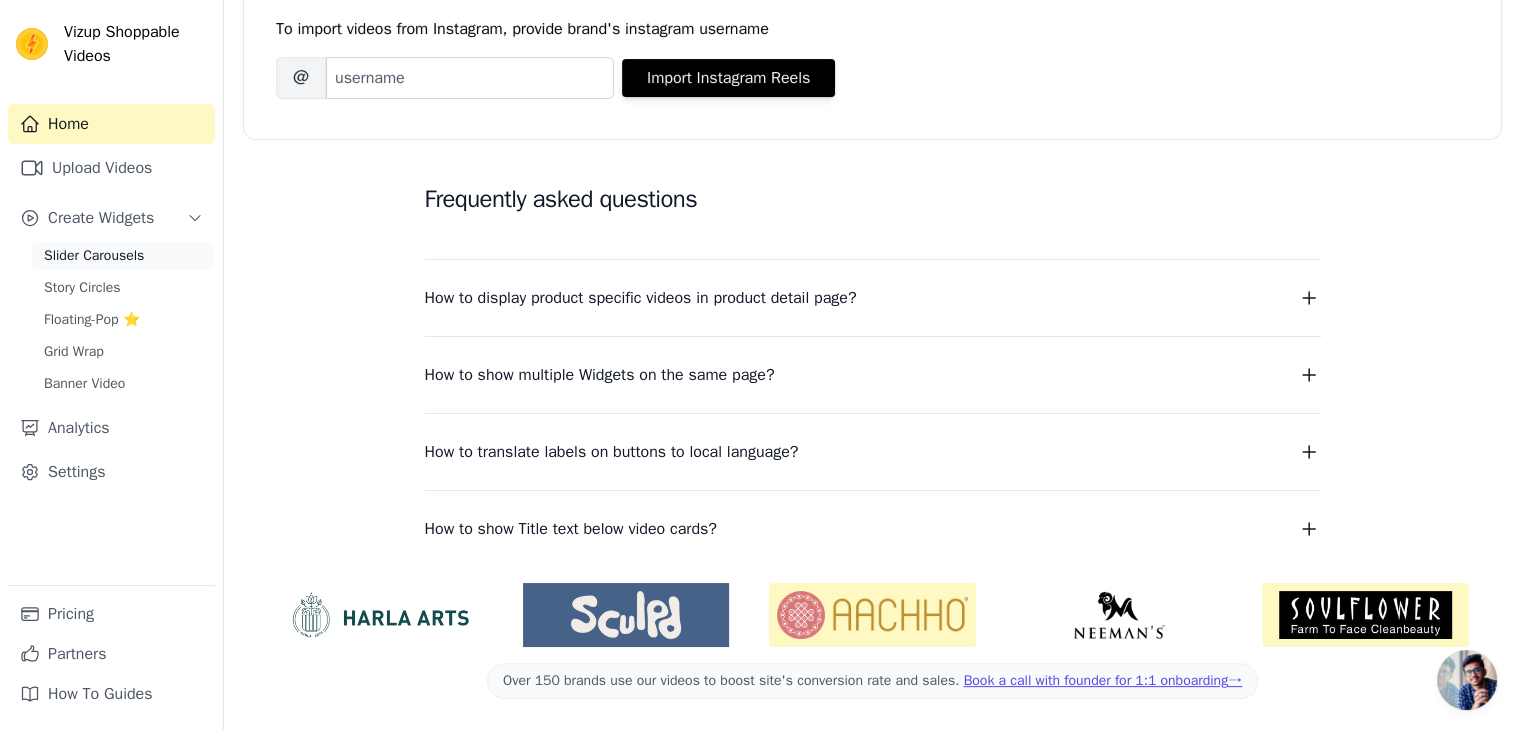 click on "Slider Carousels" at bounding box center [94, 256] 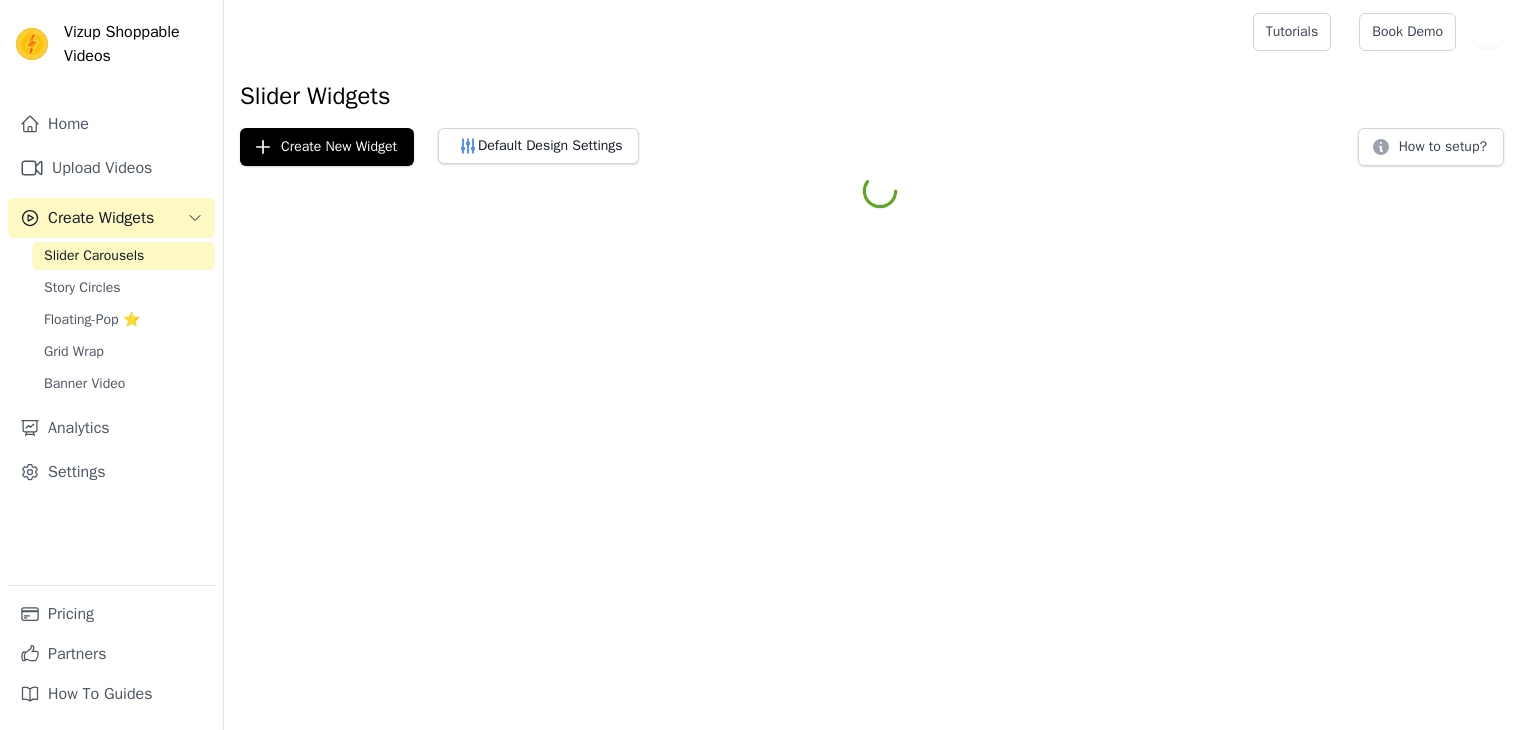 scroll, scrollTop: 0, scrollLeft: 0, axis: both 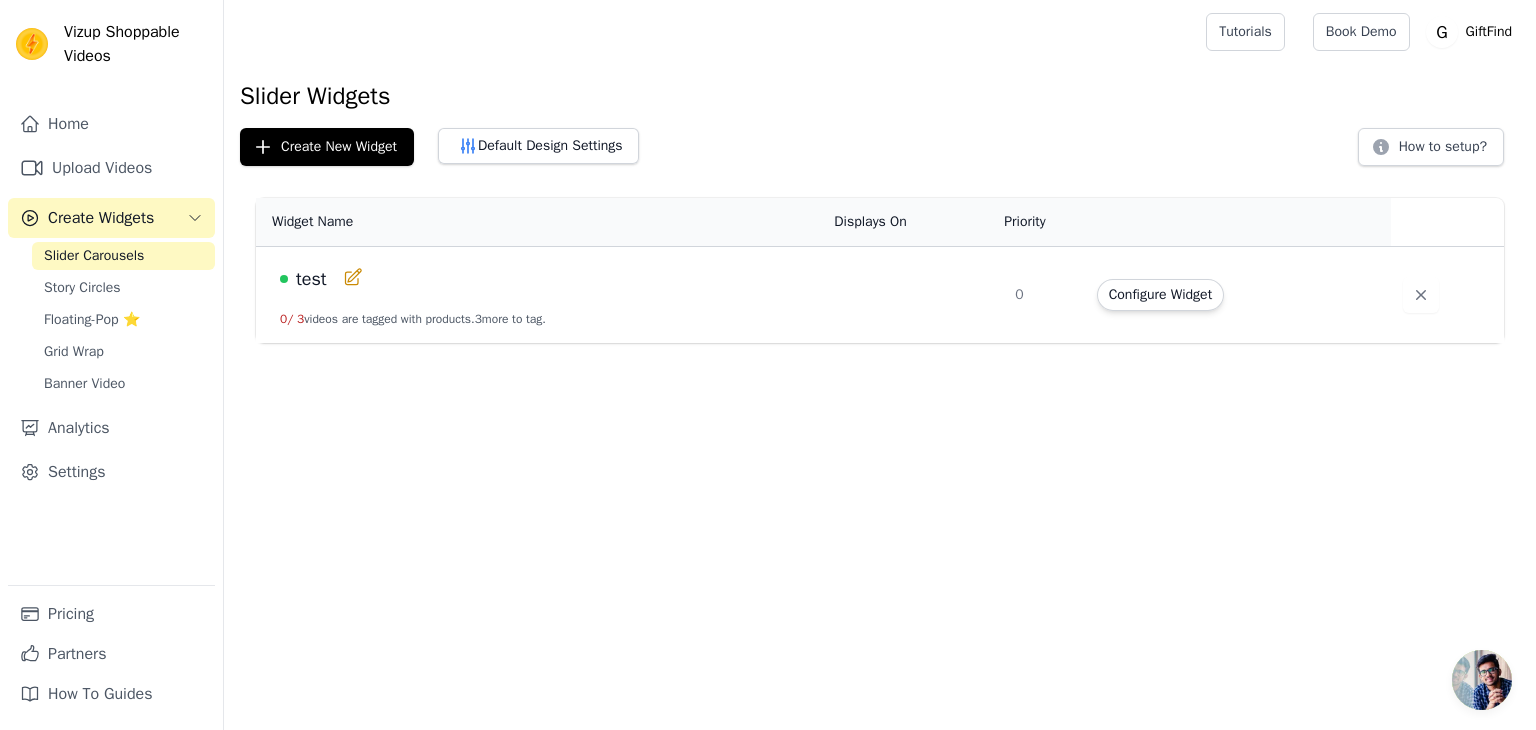click on "test" at bounding box center [311, 279] 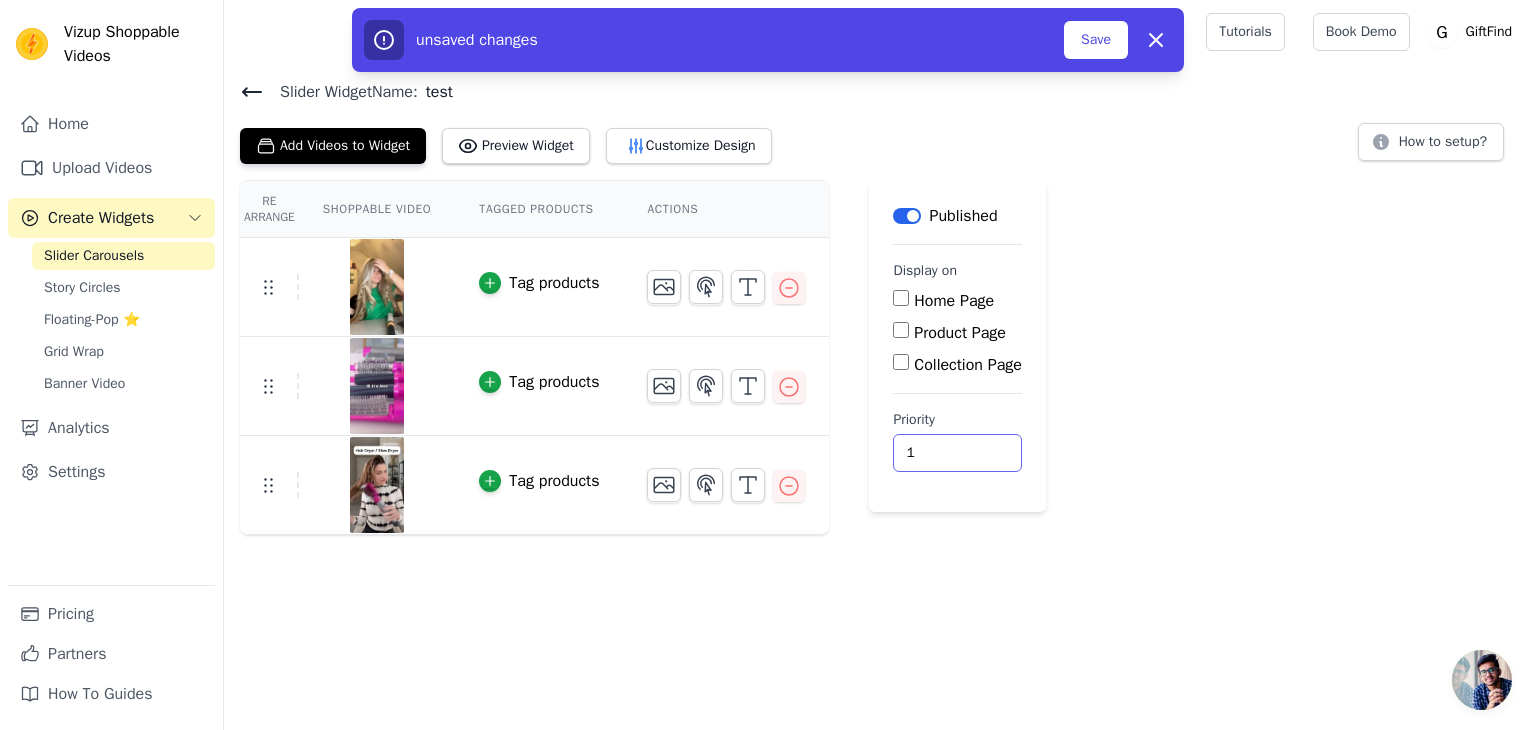 click on "1" at bounding box center (957, 453) 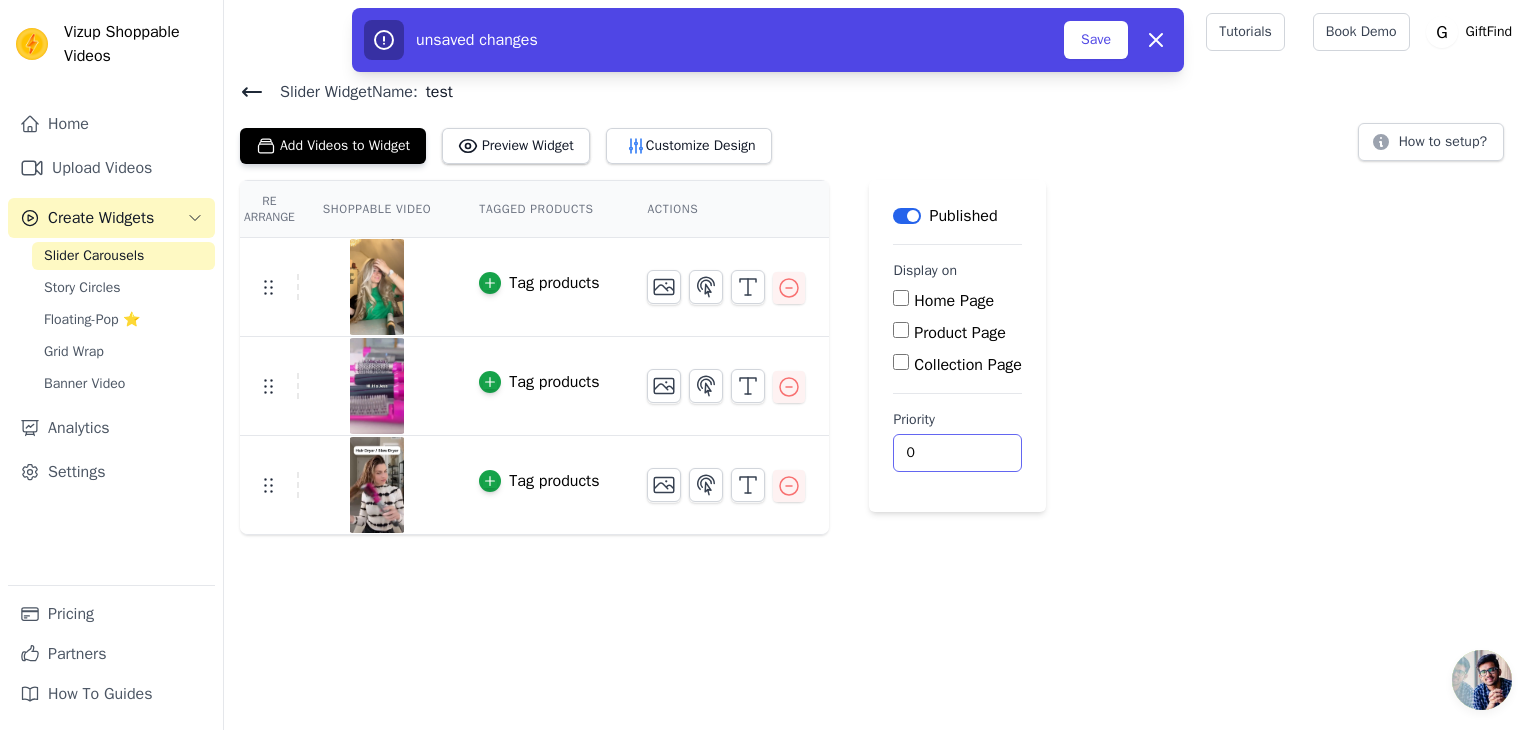 type on "0" 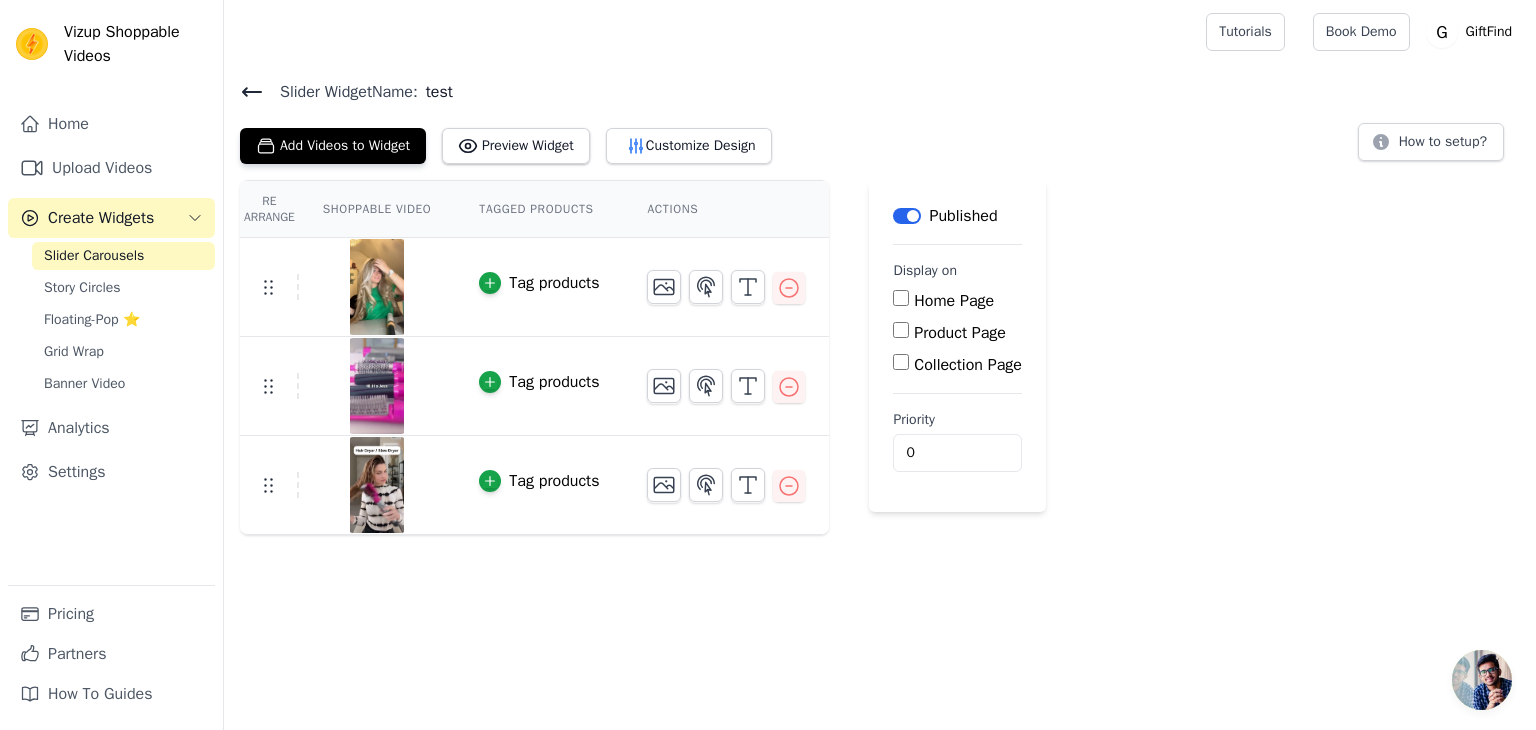 click on "Product Page" at bounding box center [901, 330] 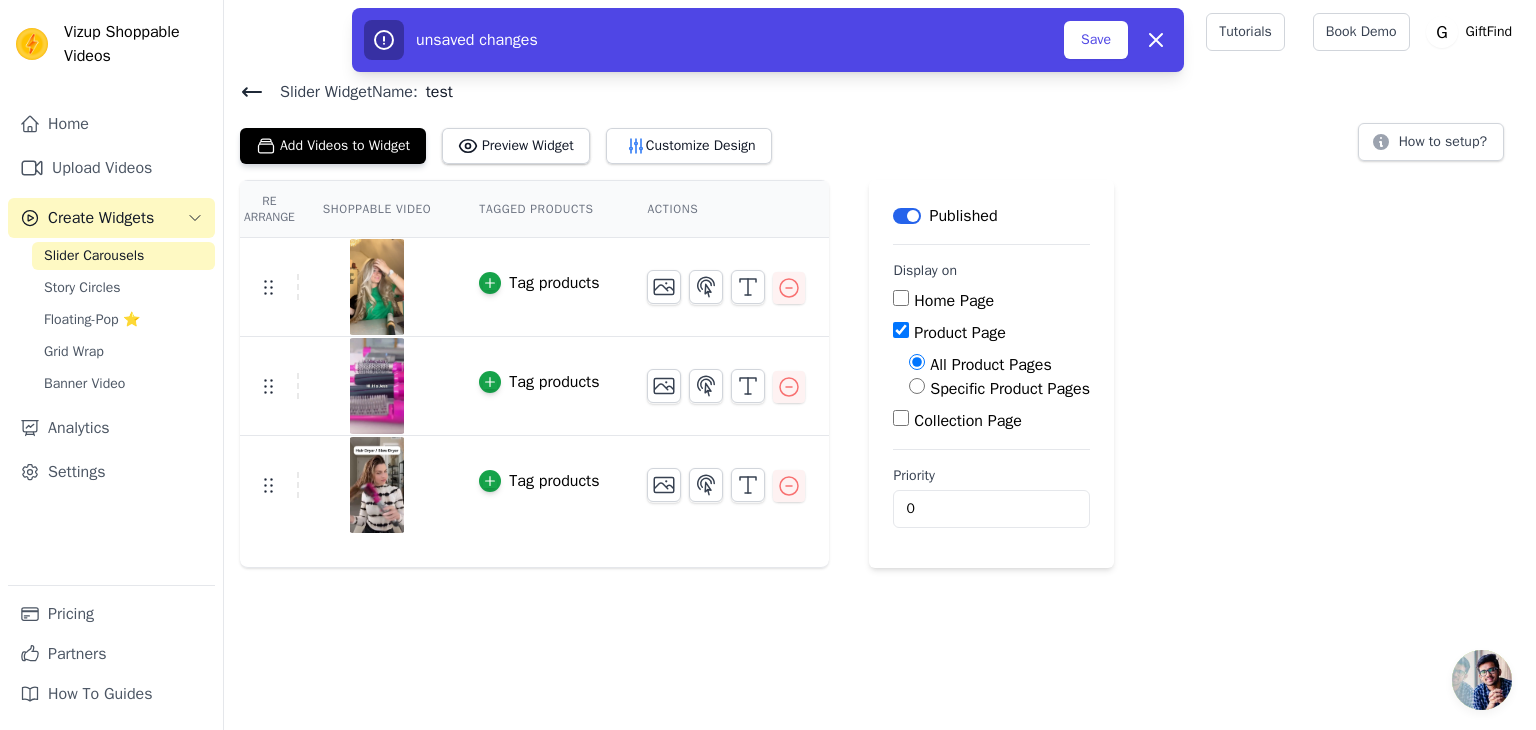click on "Specific Product Pages" at bounding box center (917, 386) 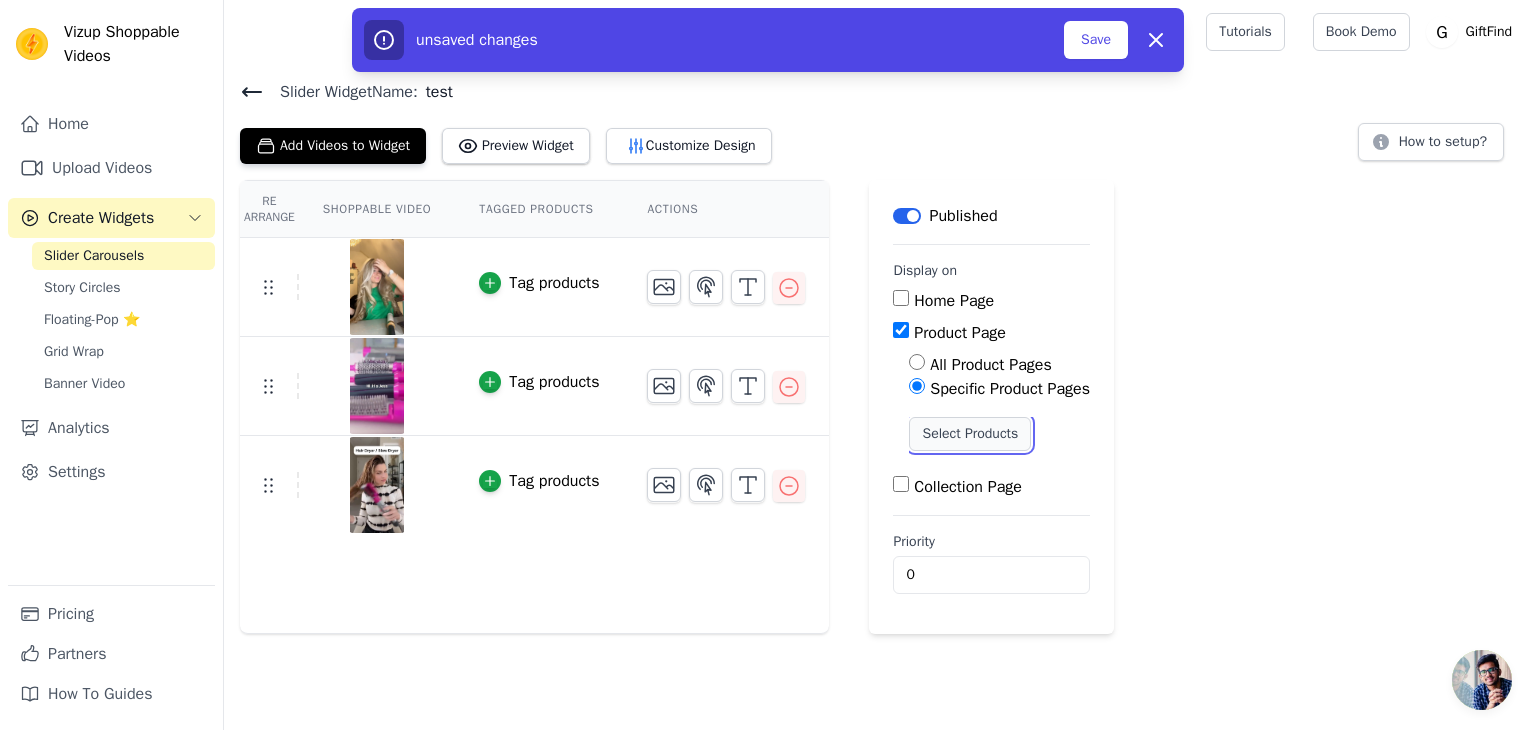 click on "Select Products" at bounding box center (970, 434) 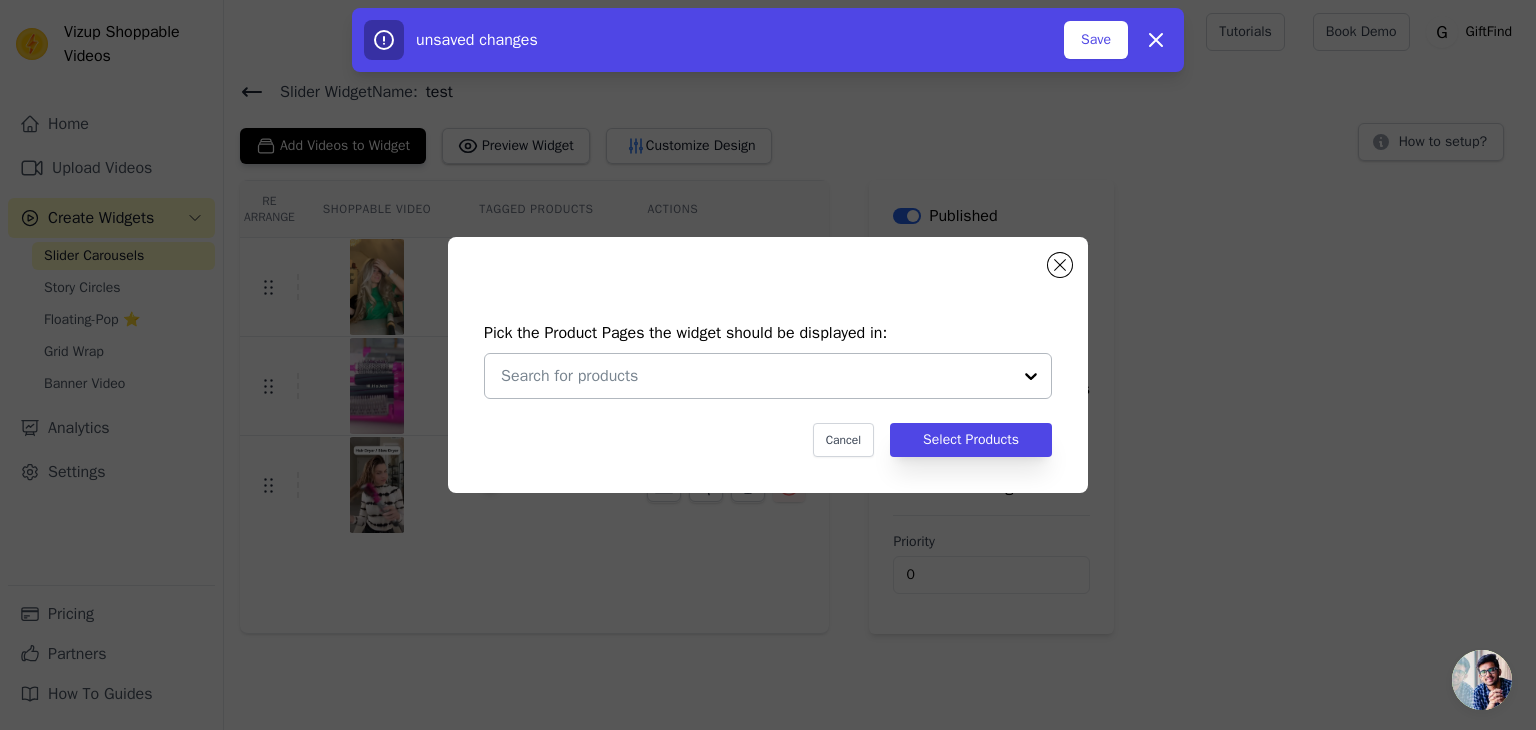 click at bounding box center (756, 376) 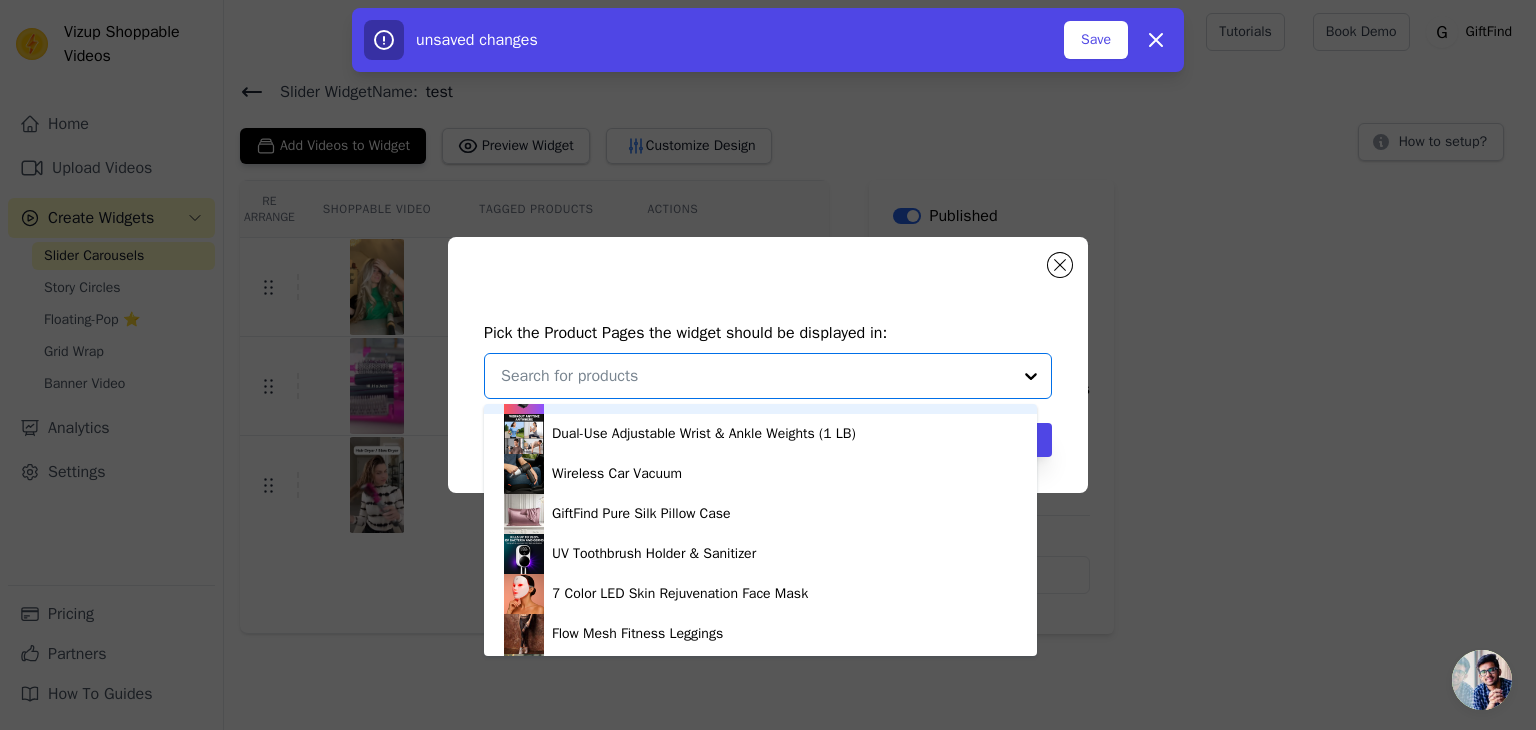 scroll, scrollTop: 955, scrollLeft: 0, axis: vertical 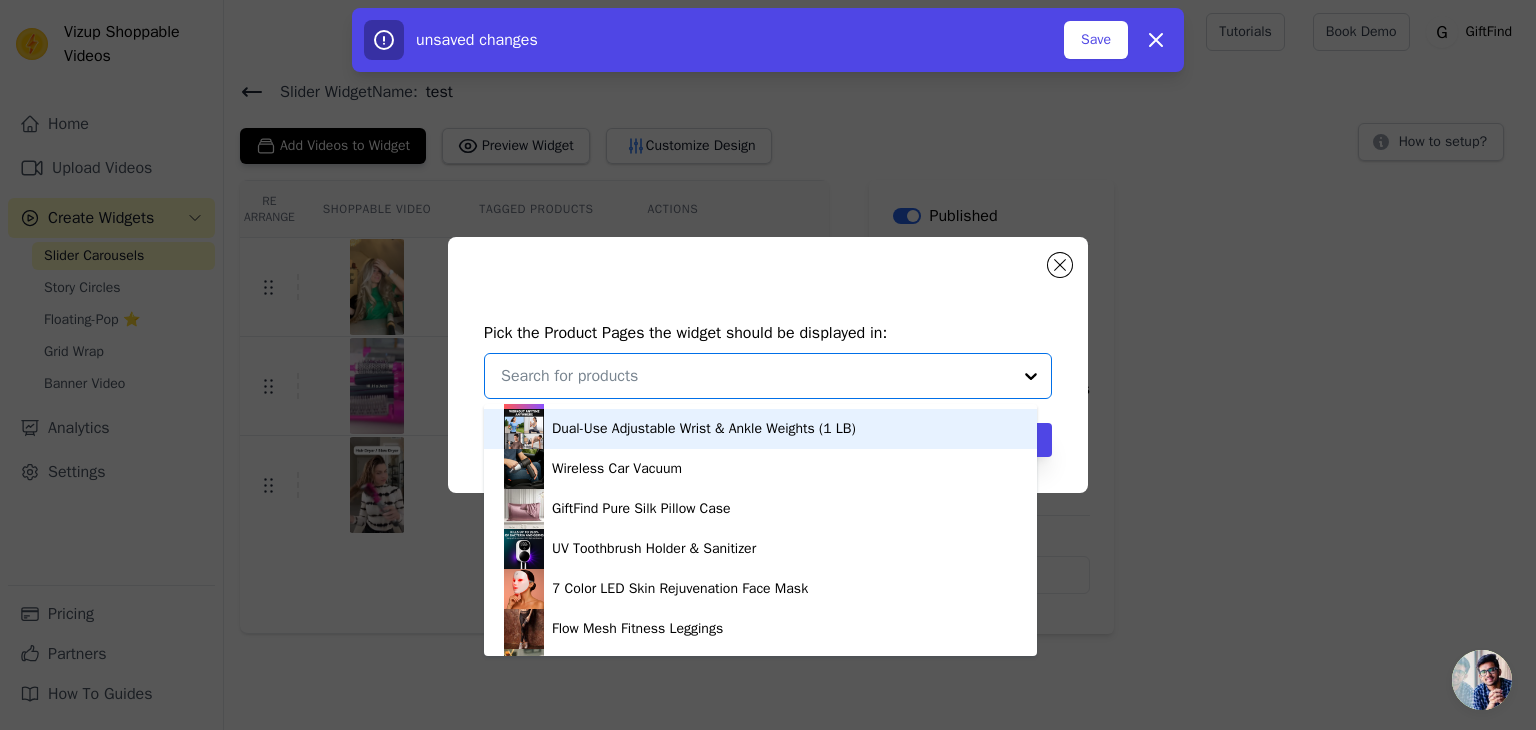 click on "Dual-Use Adjustable Wrist & Ankle Weights (1 LB)" at bounding box center (704, 429) 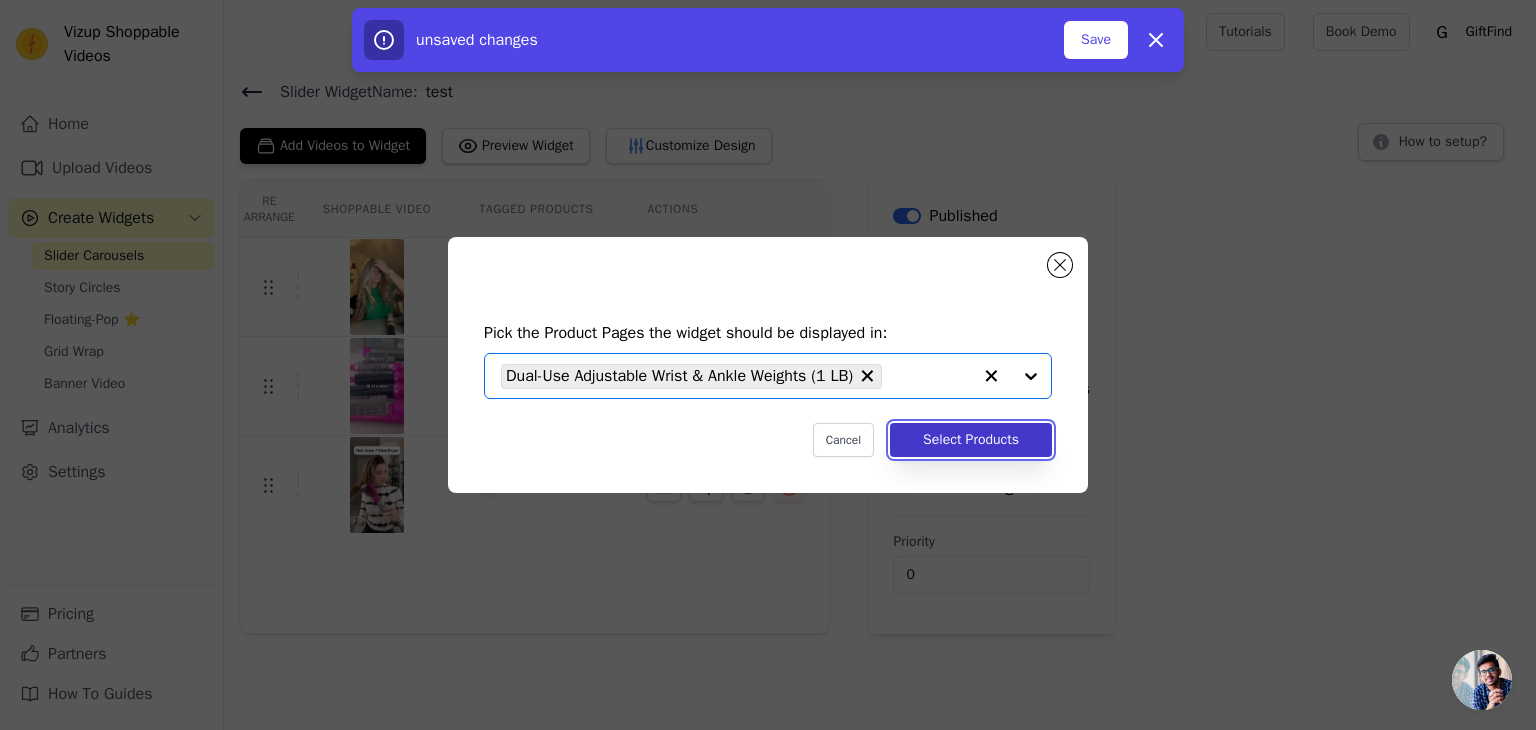click on "Select Products" at bounding box center [971, 440] 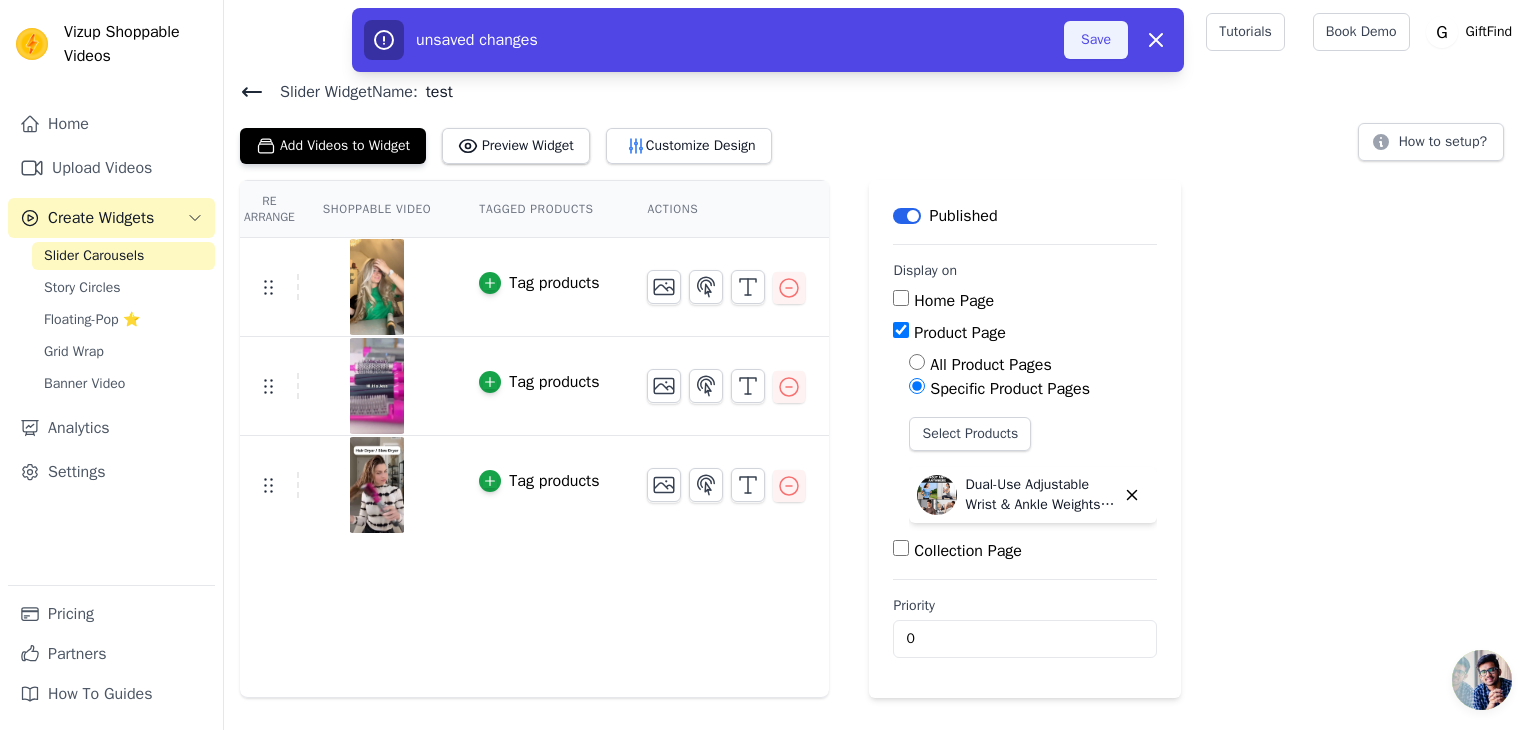 click on "Save" at bounding box center (1096, 40) 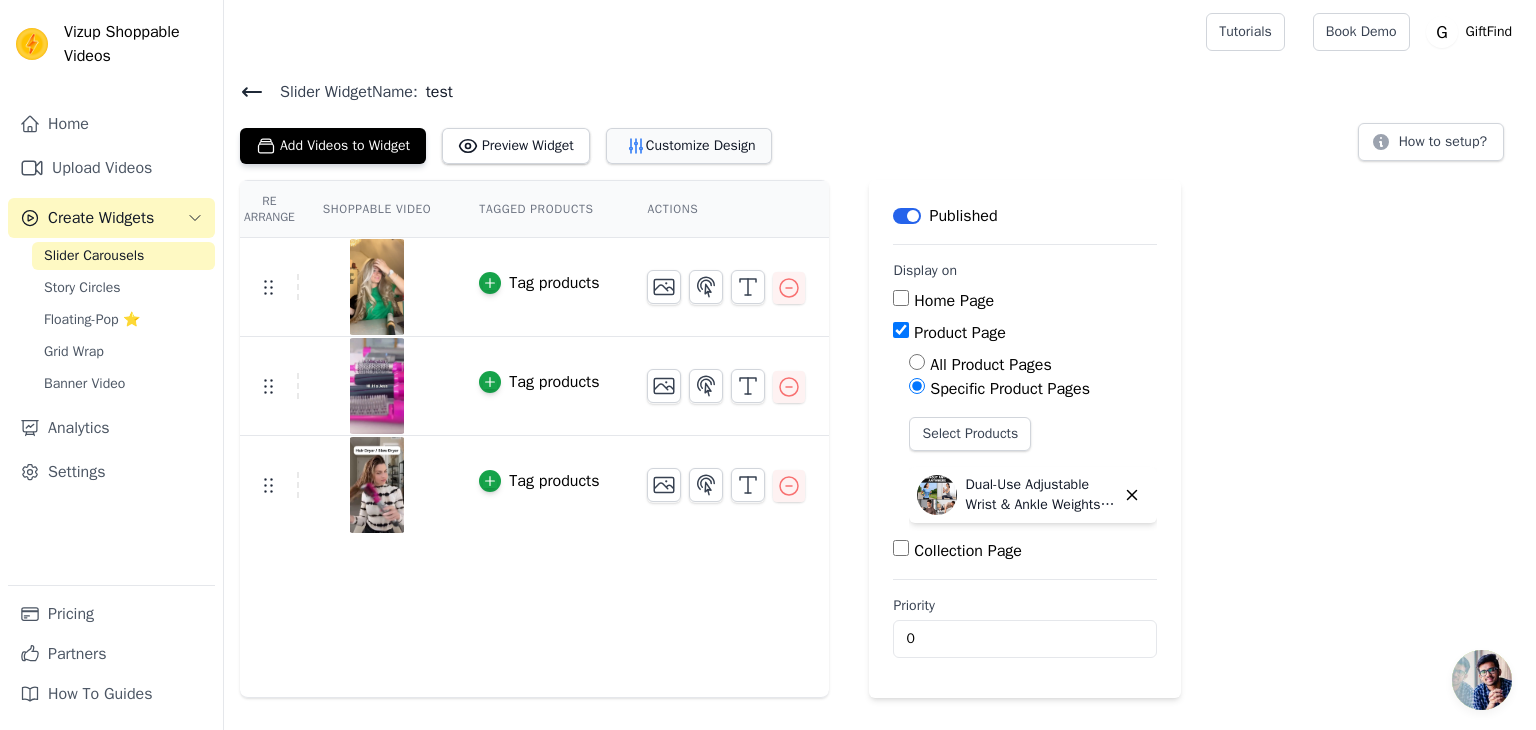 click on "Customize Design" at bounding box center (689, 146) 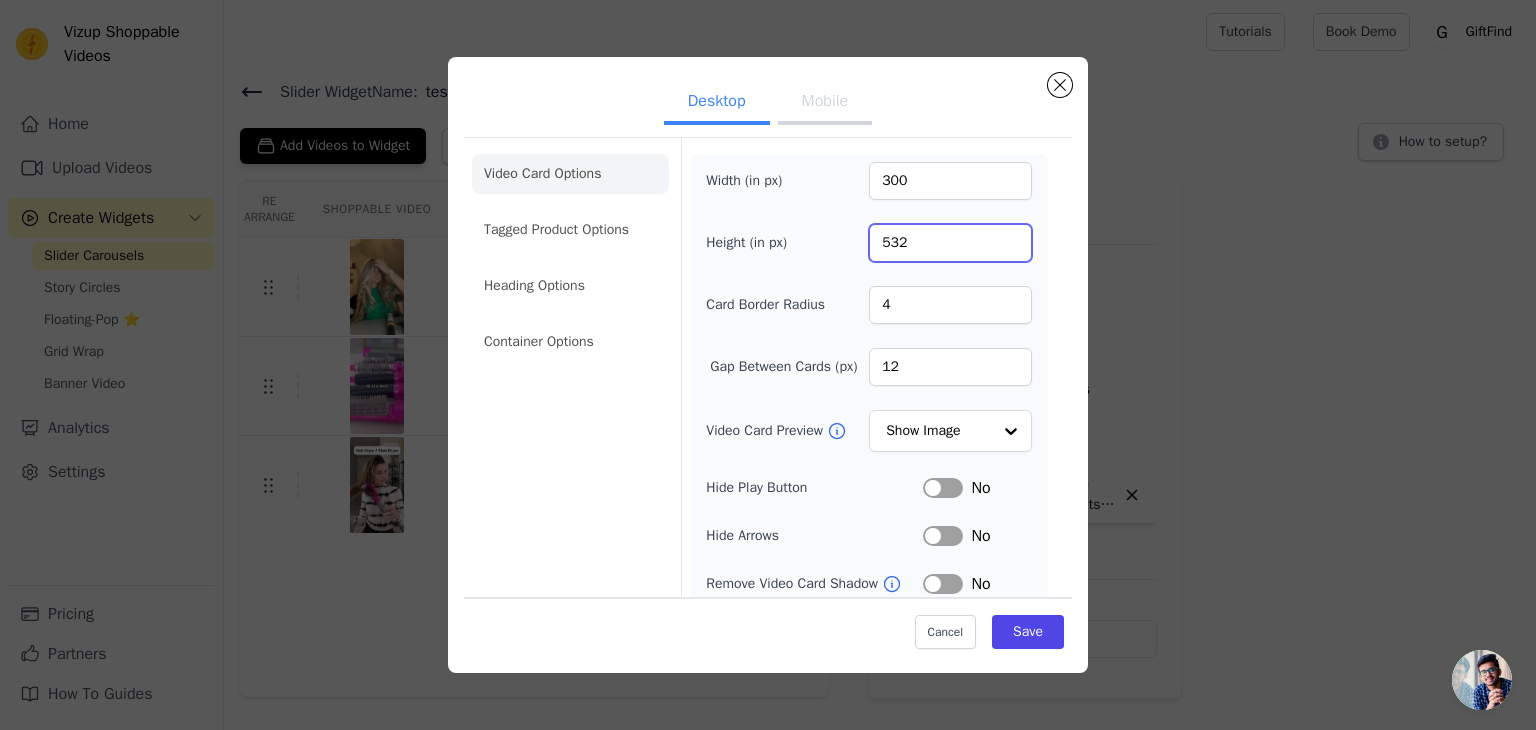 click on "532" at bounding box center [950, 243] 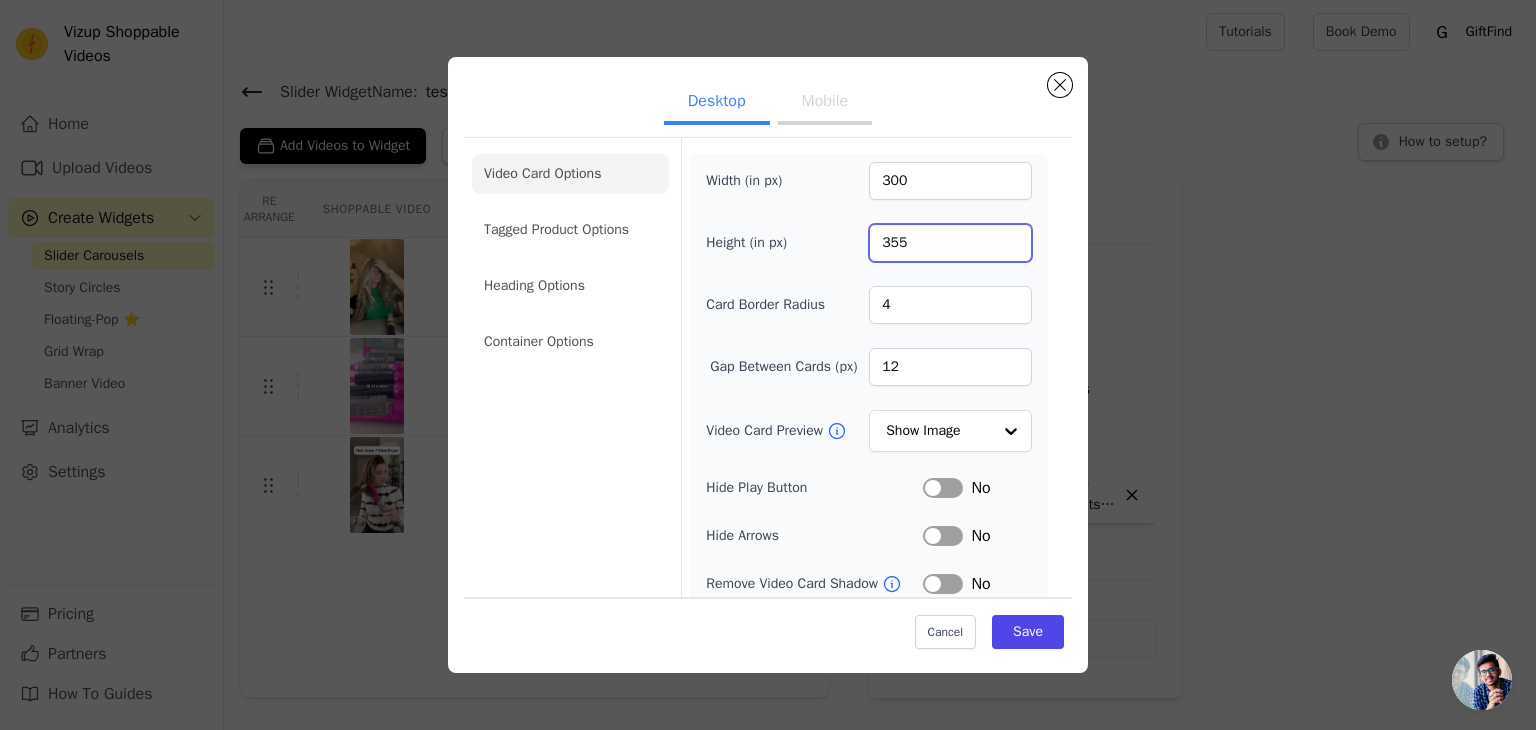 type on "355" 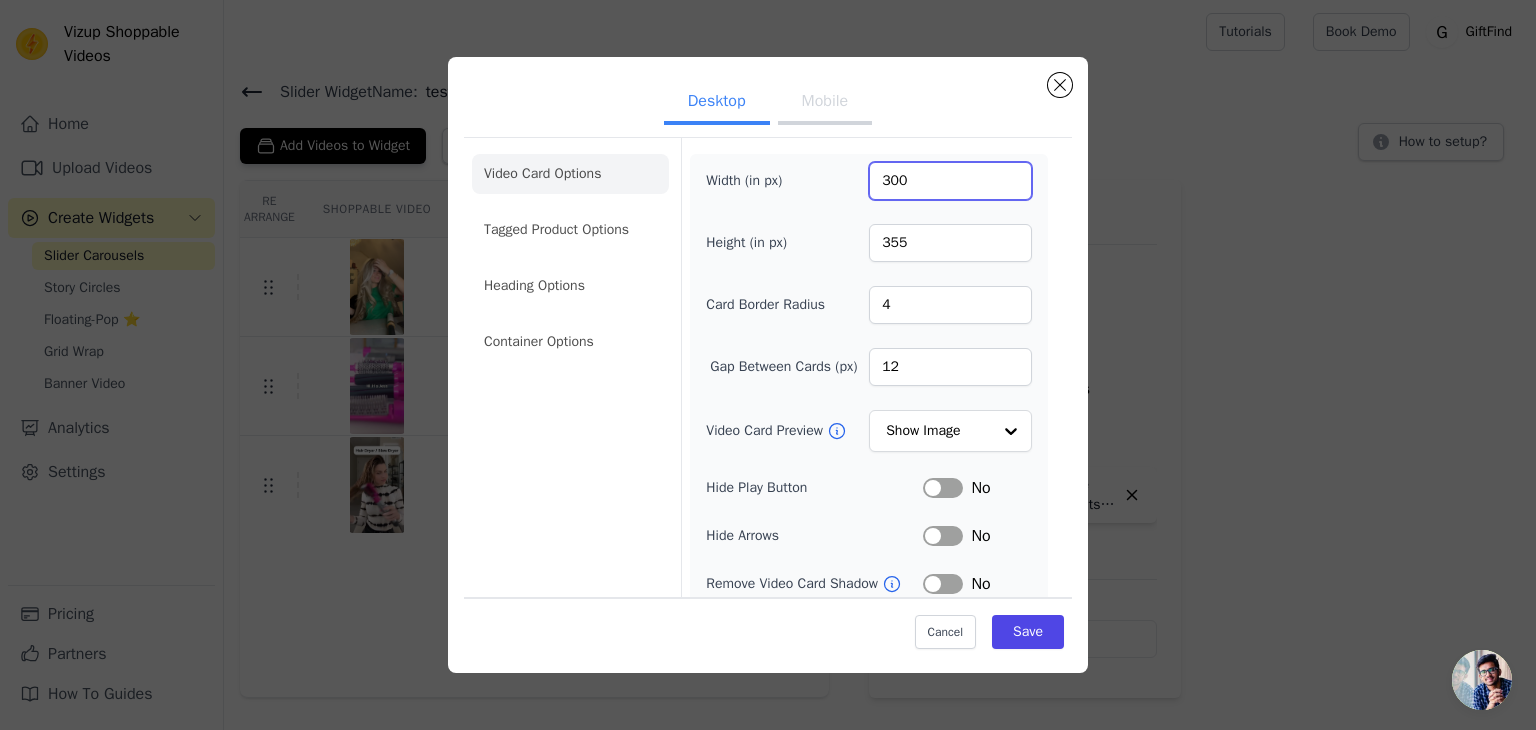 click on "300" at bounding box center [950, 181] 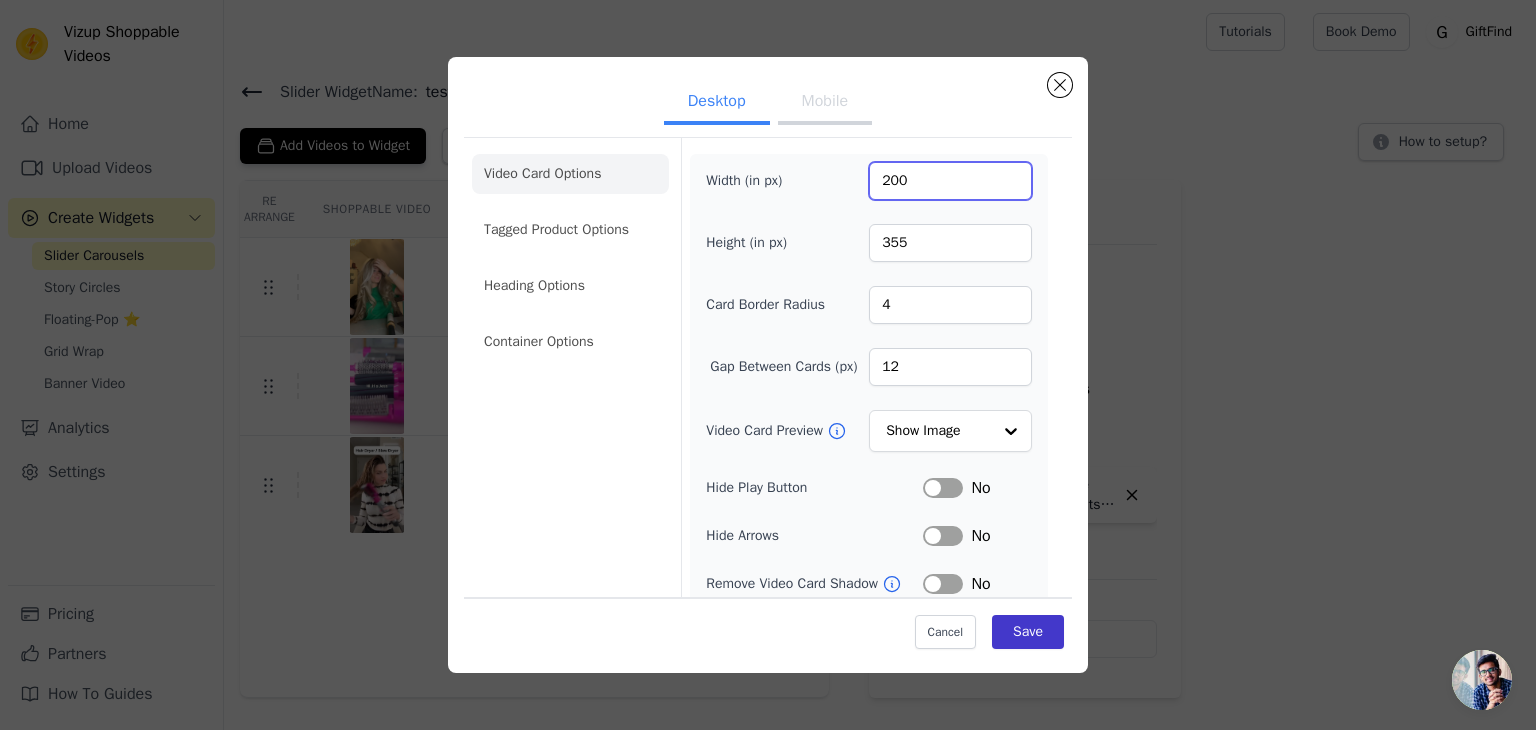 type on "200" 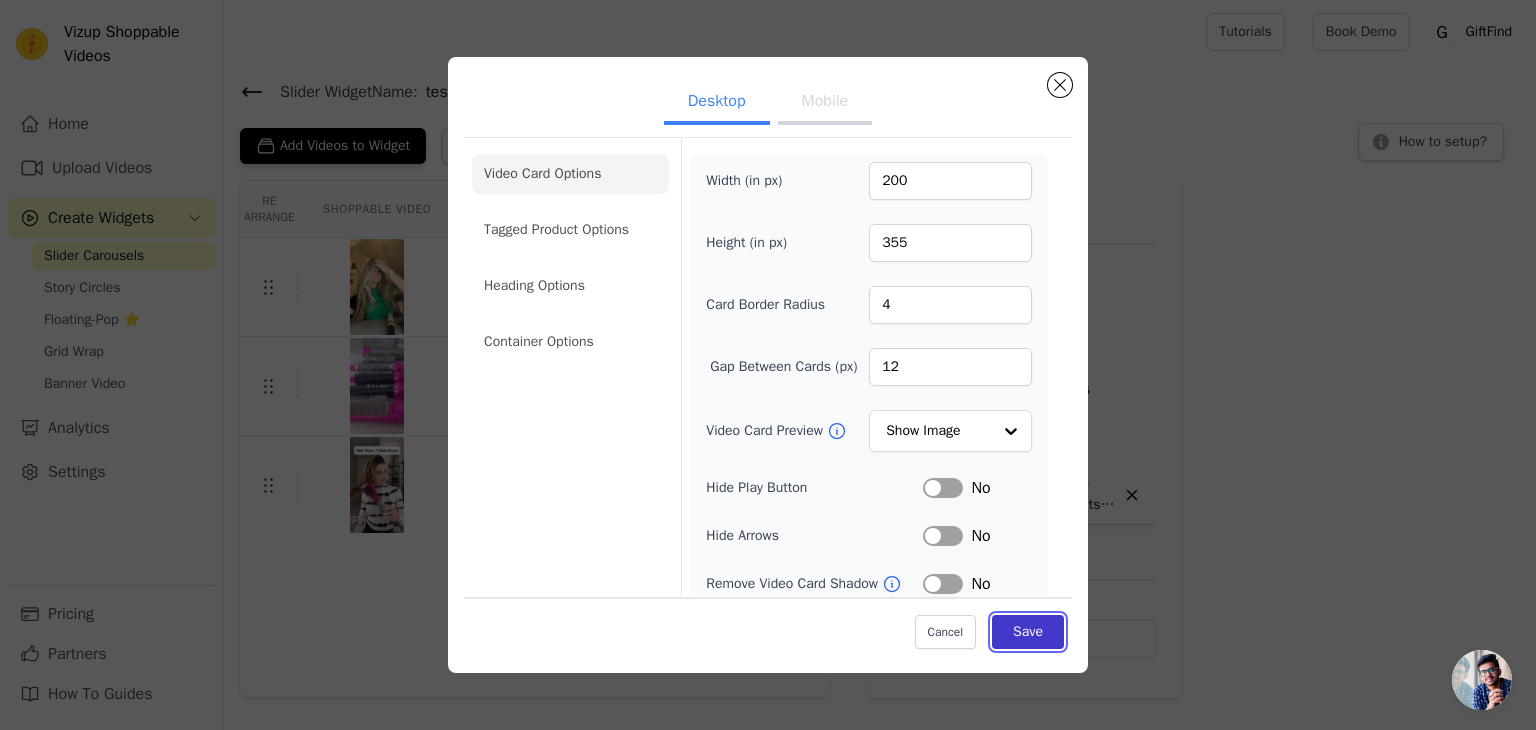 click on "Save" at bounding box center [1028, 632] 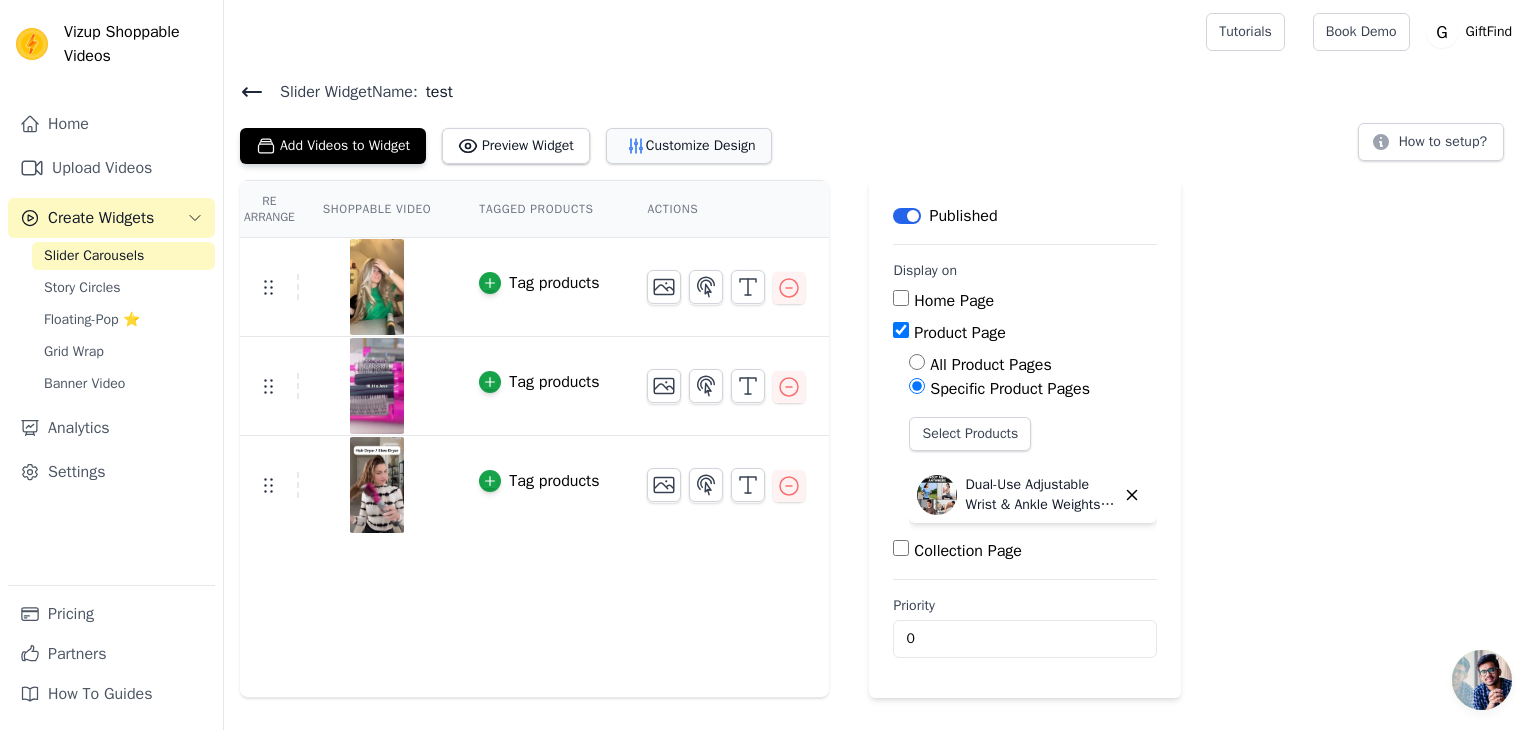 click on "Customize Design" at bounding box center [689, 146] 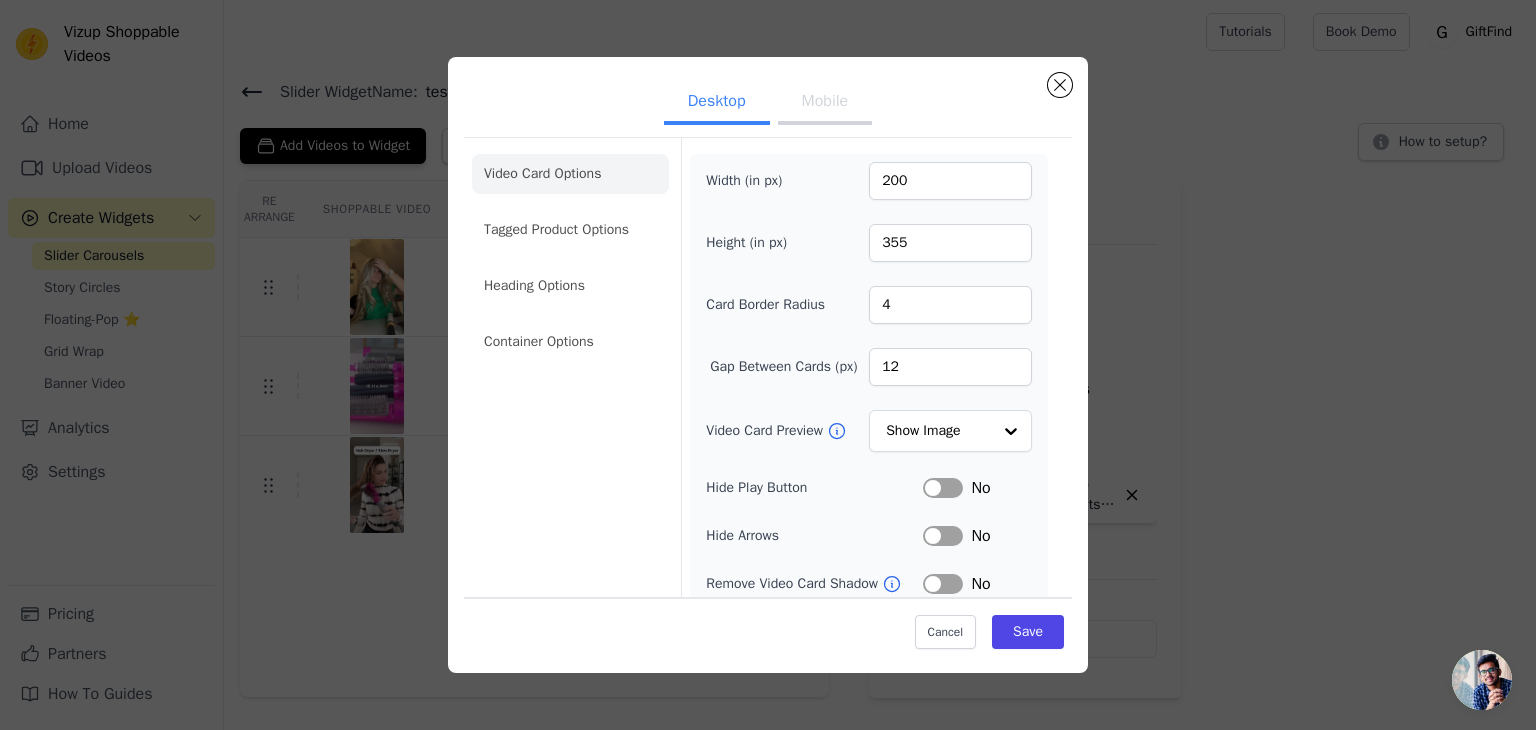 click on "Mobile" at bounding box center [825, 103] 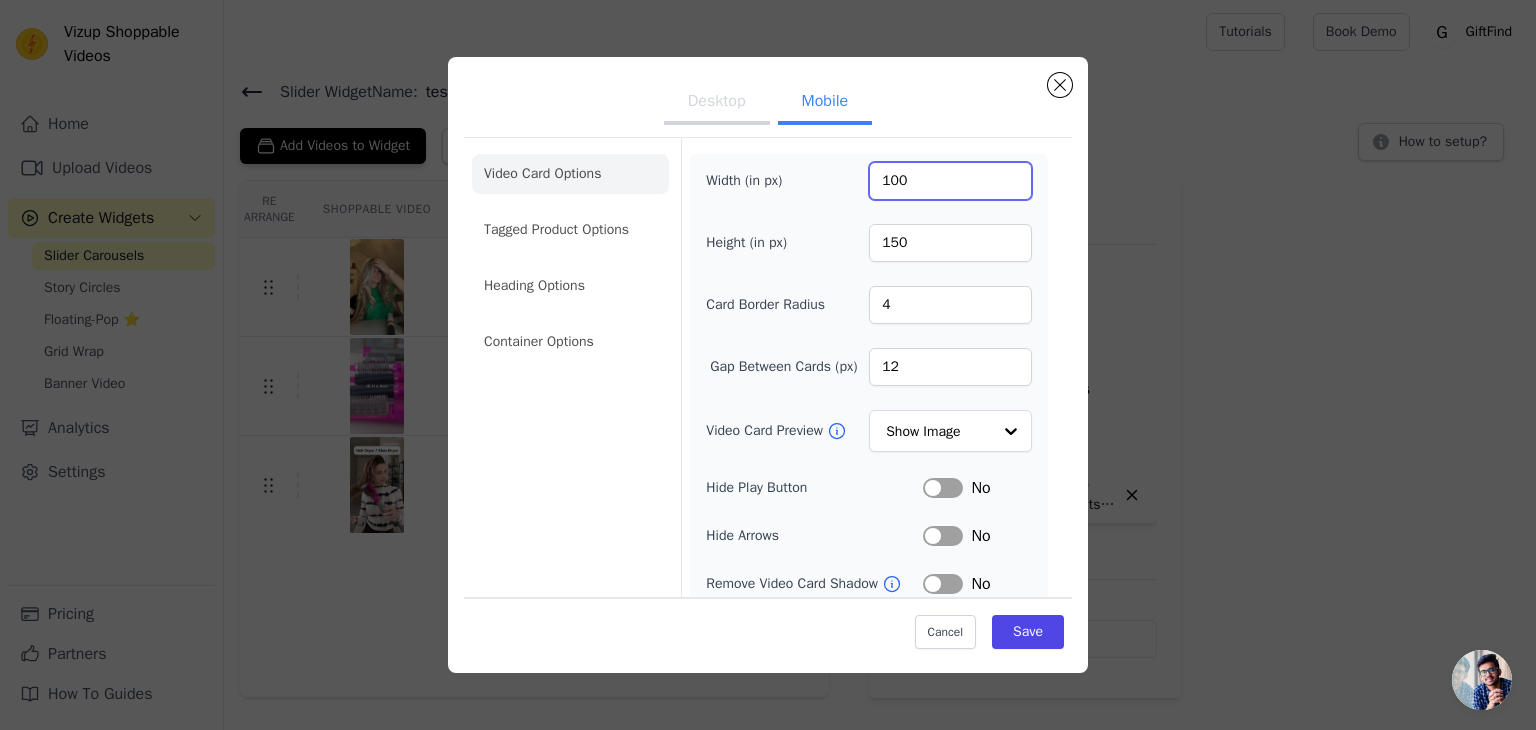 click on "100" at bounding box center (950, 181) 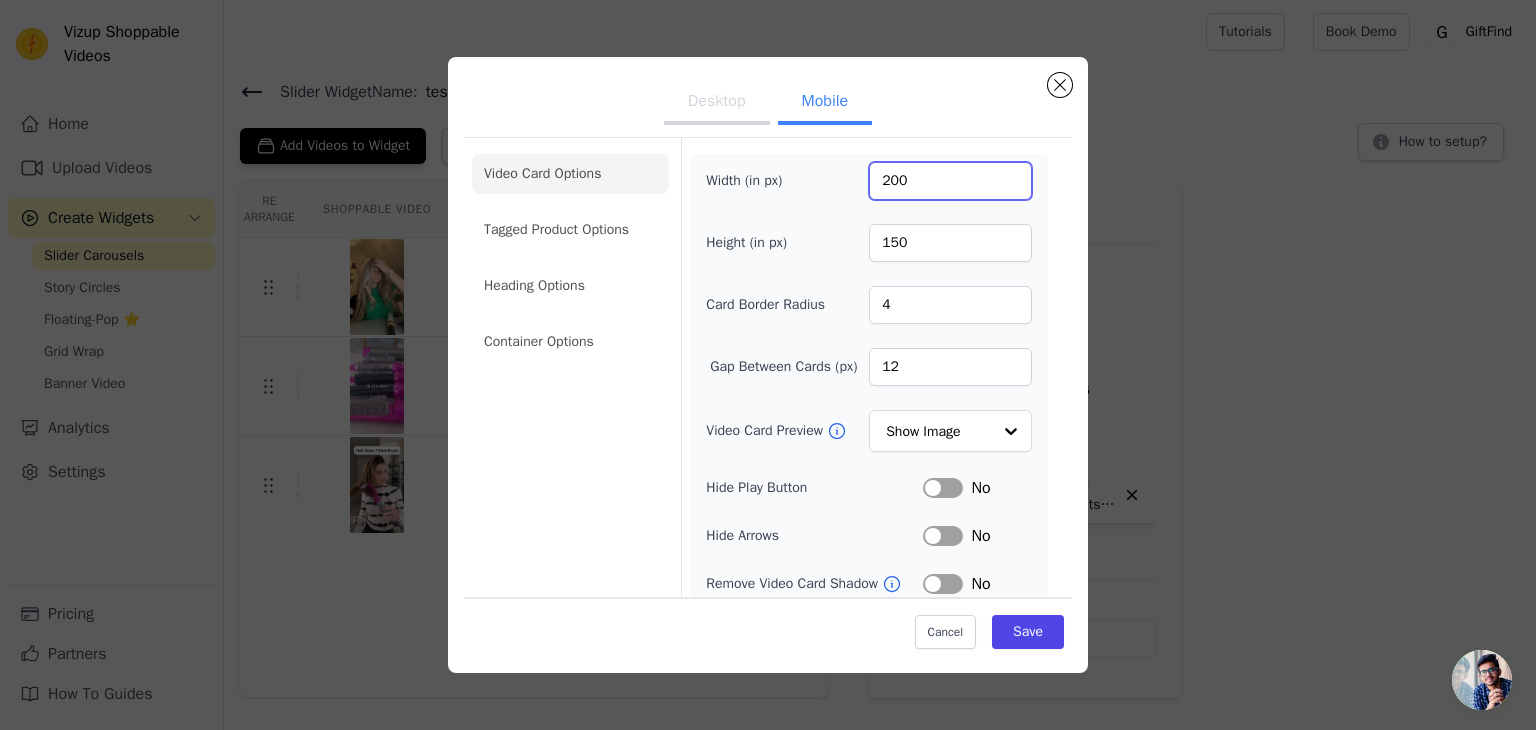 type on "200" 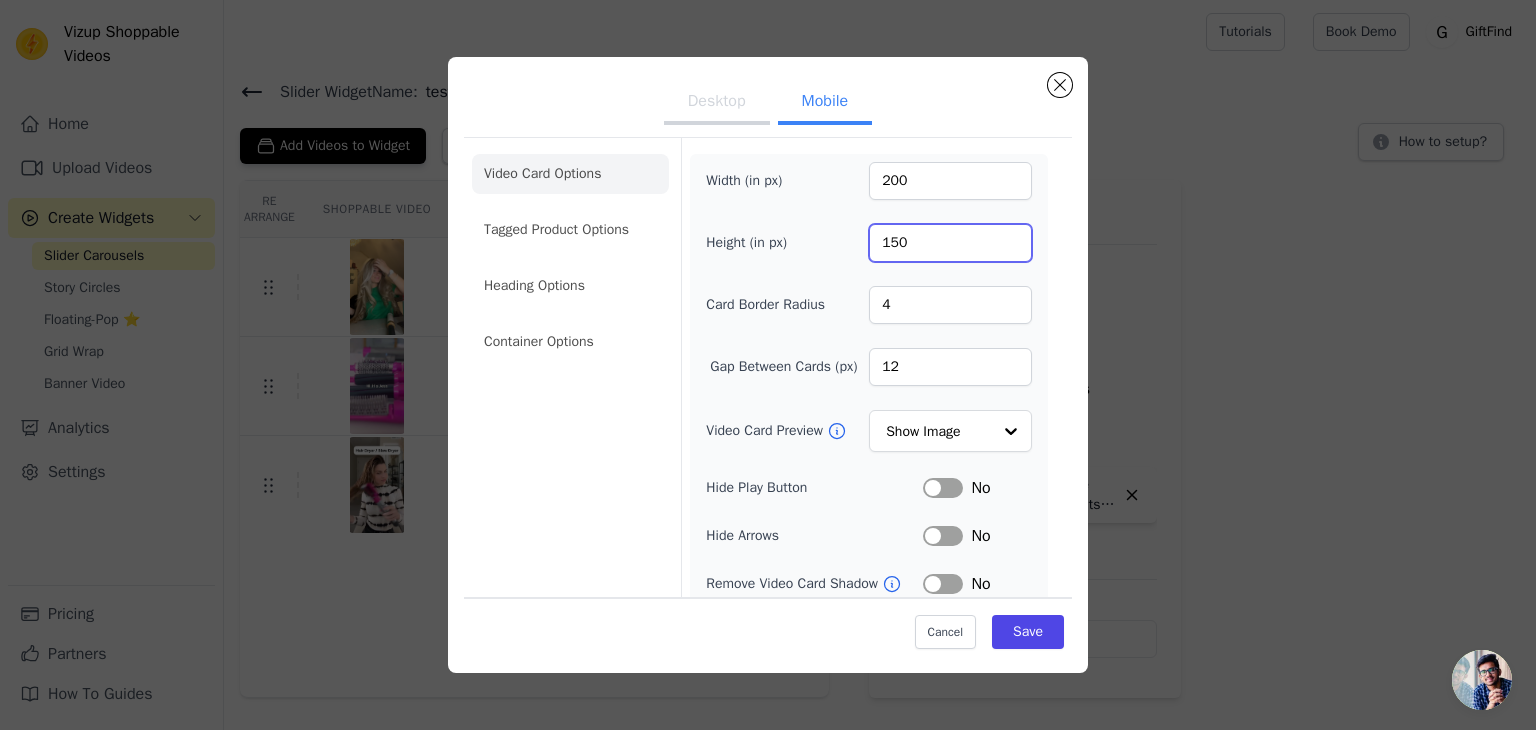 click on "150" at bounding box center [950, 243] 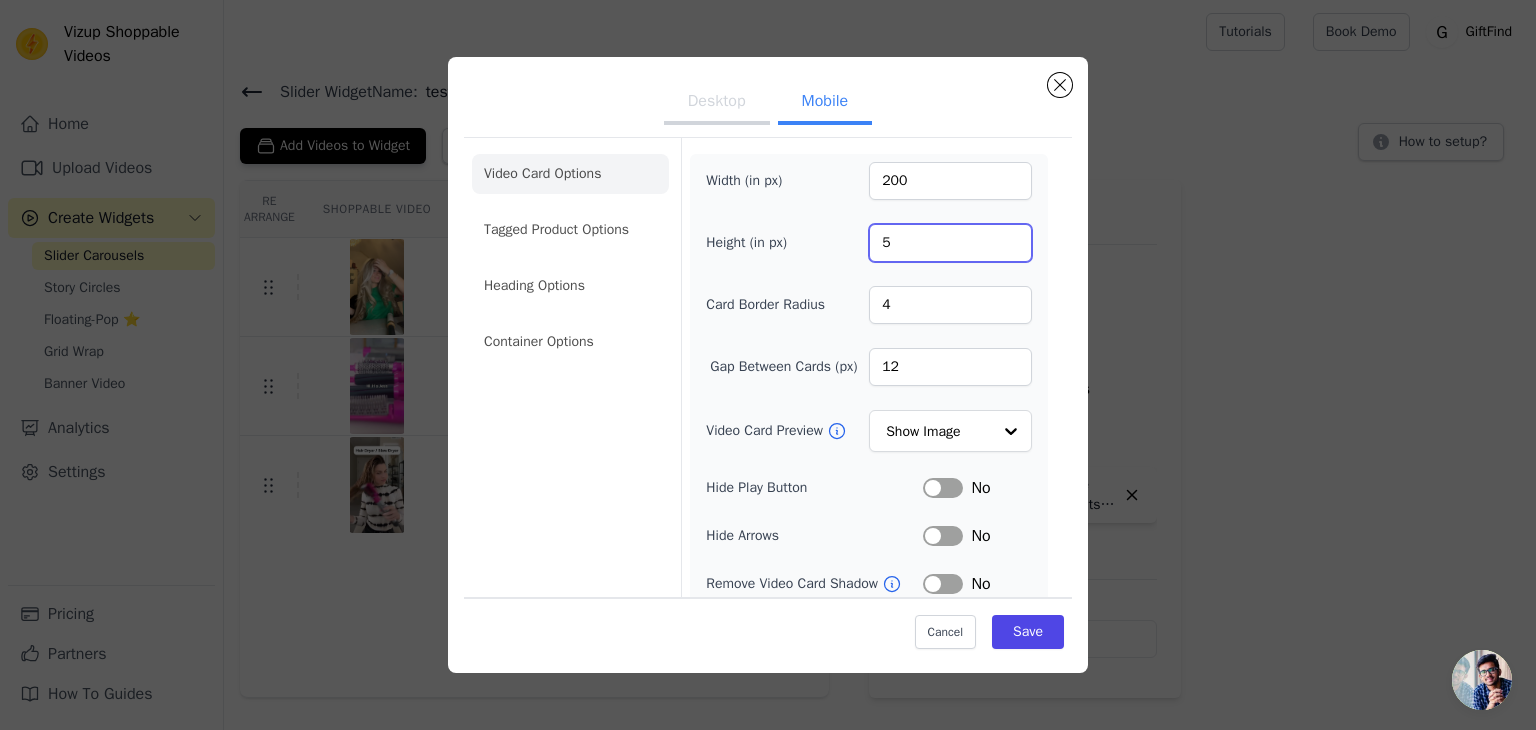 click on "5" at bounding box center (950, 243) 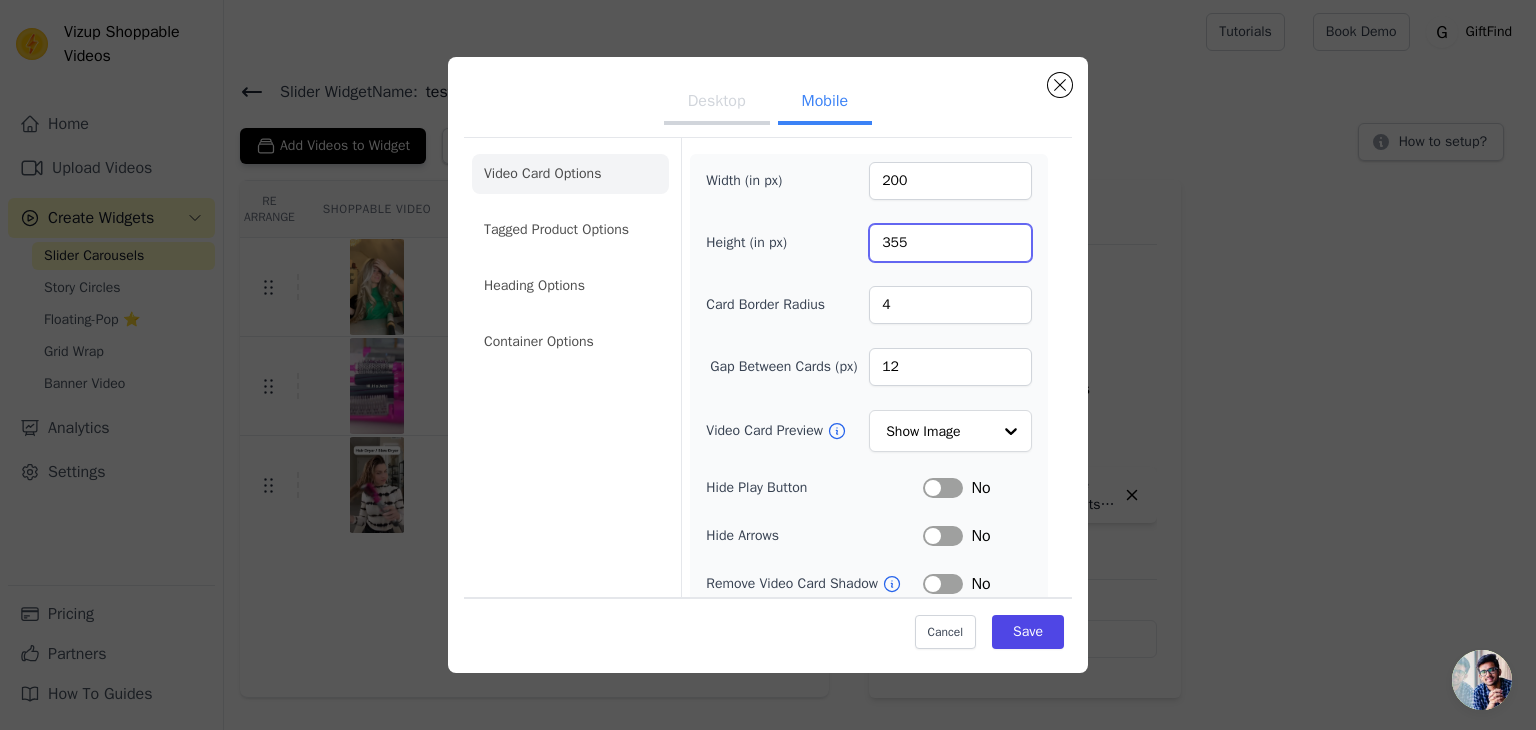 type on "355" 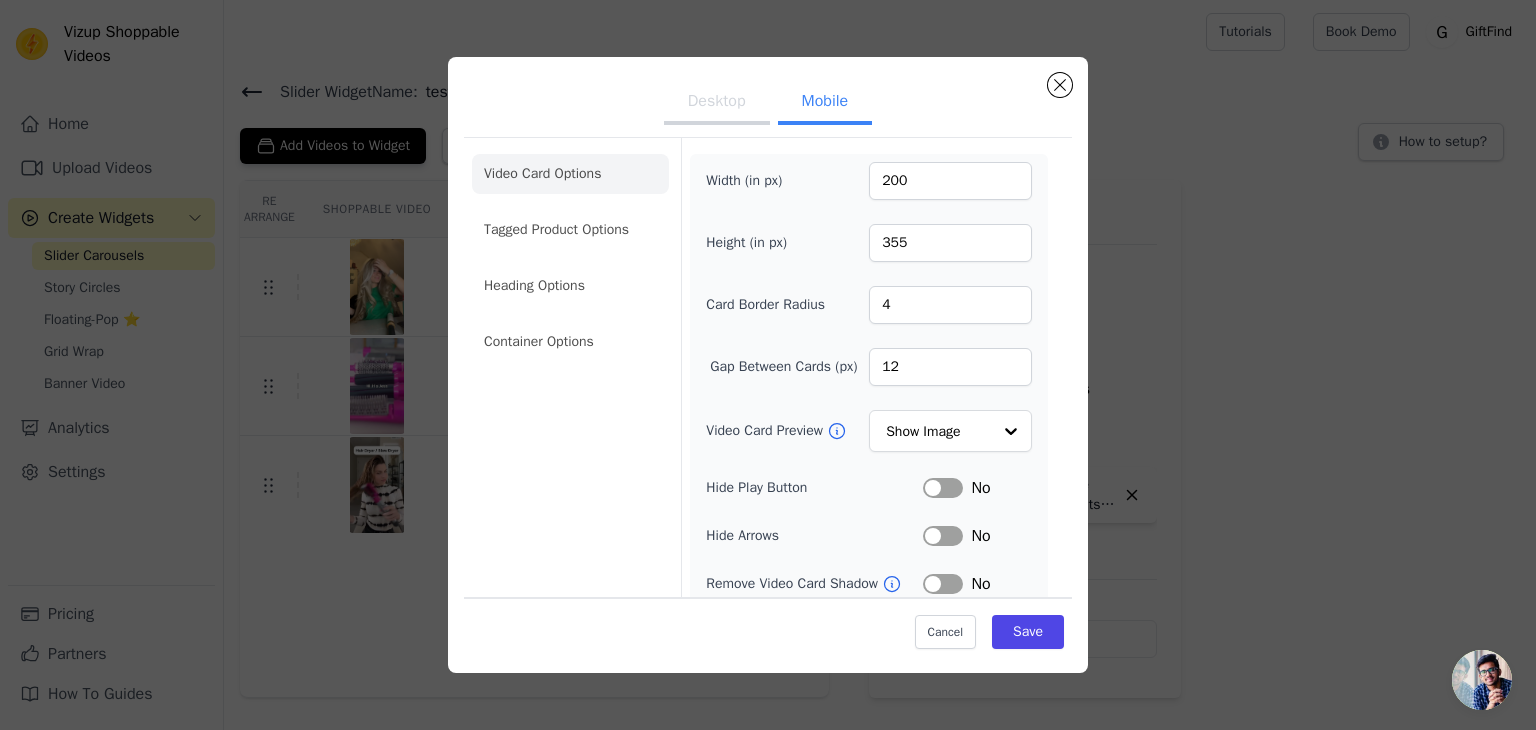 click on "Width (in px)   200   Height (in px)   355   Card Border Radius   4   Gap Between Cards (px)   12   Video Card Preview           Show Image               Hide Play Button   Label     No   Hide Arrows   Label     No   Remove Video Card Shadow     Label     No   Auto Loop Slider     Label     No   Shopping Icon on Video Cards   Label     No   Add to Cart on Video Cards     Label     No   Enable 3 Video Cards View   Label     Yes" at bounding box center (869, 475) 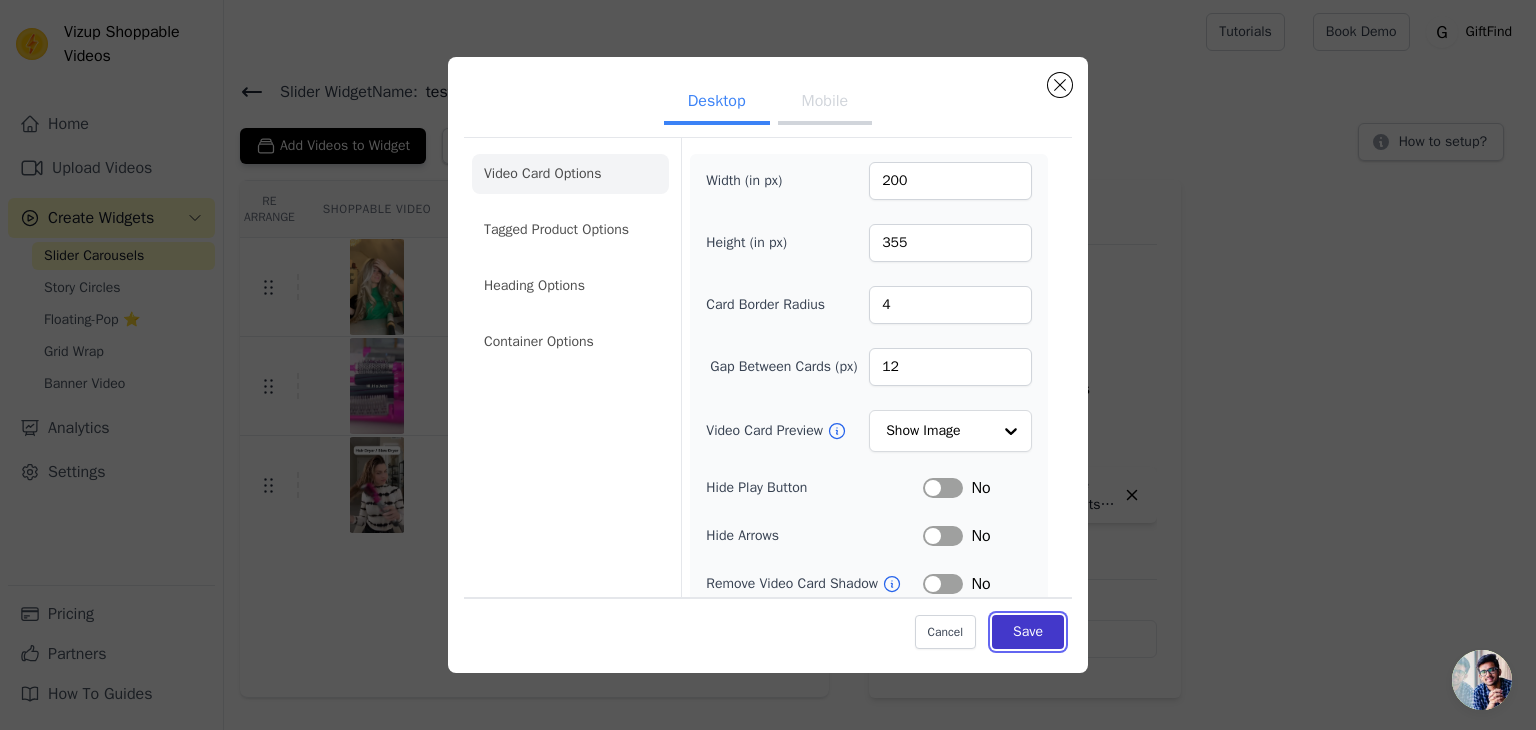 click on "Save" at bounding box center [1028, 632] 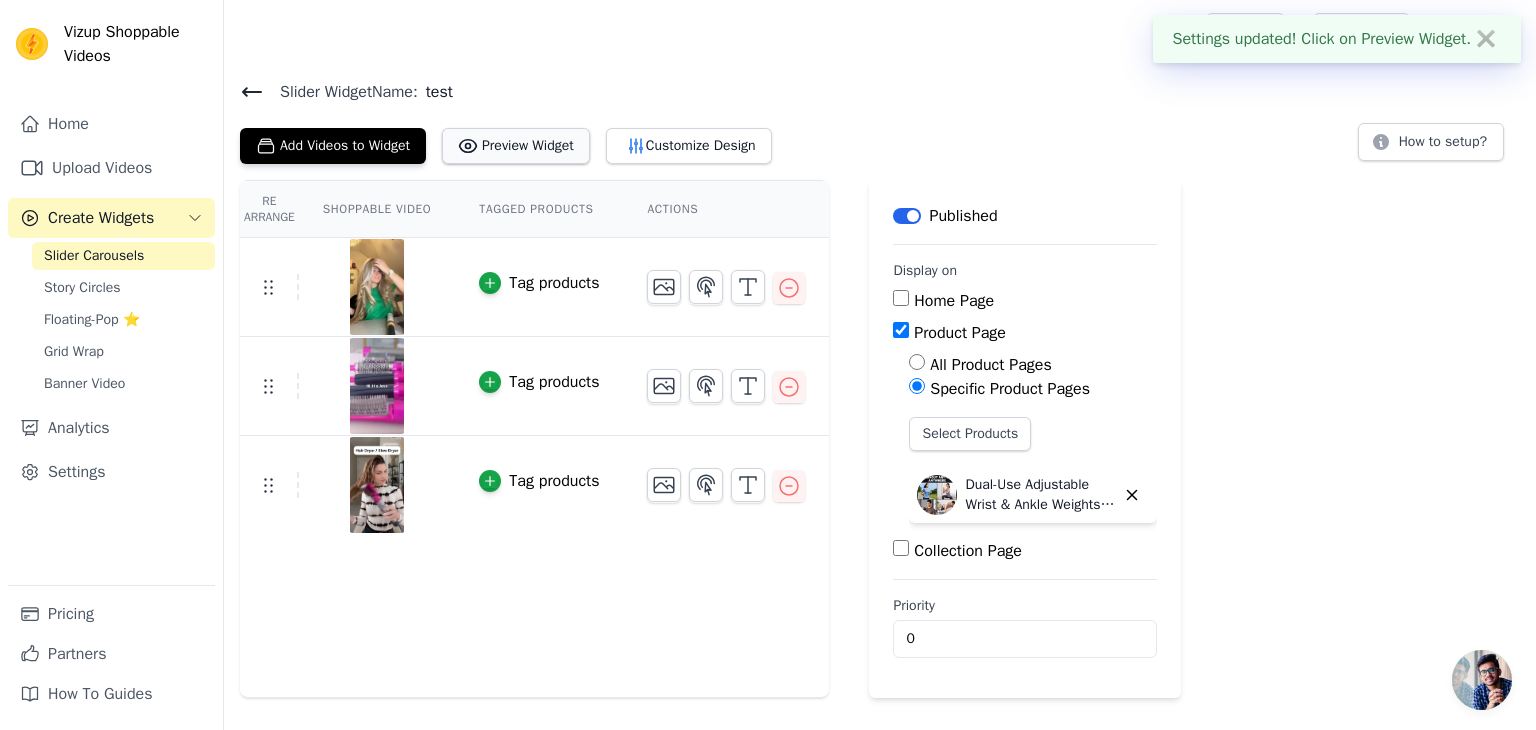 click on "Preview Widget" at bounding box center (516, 146) 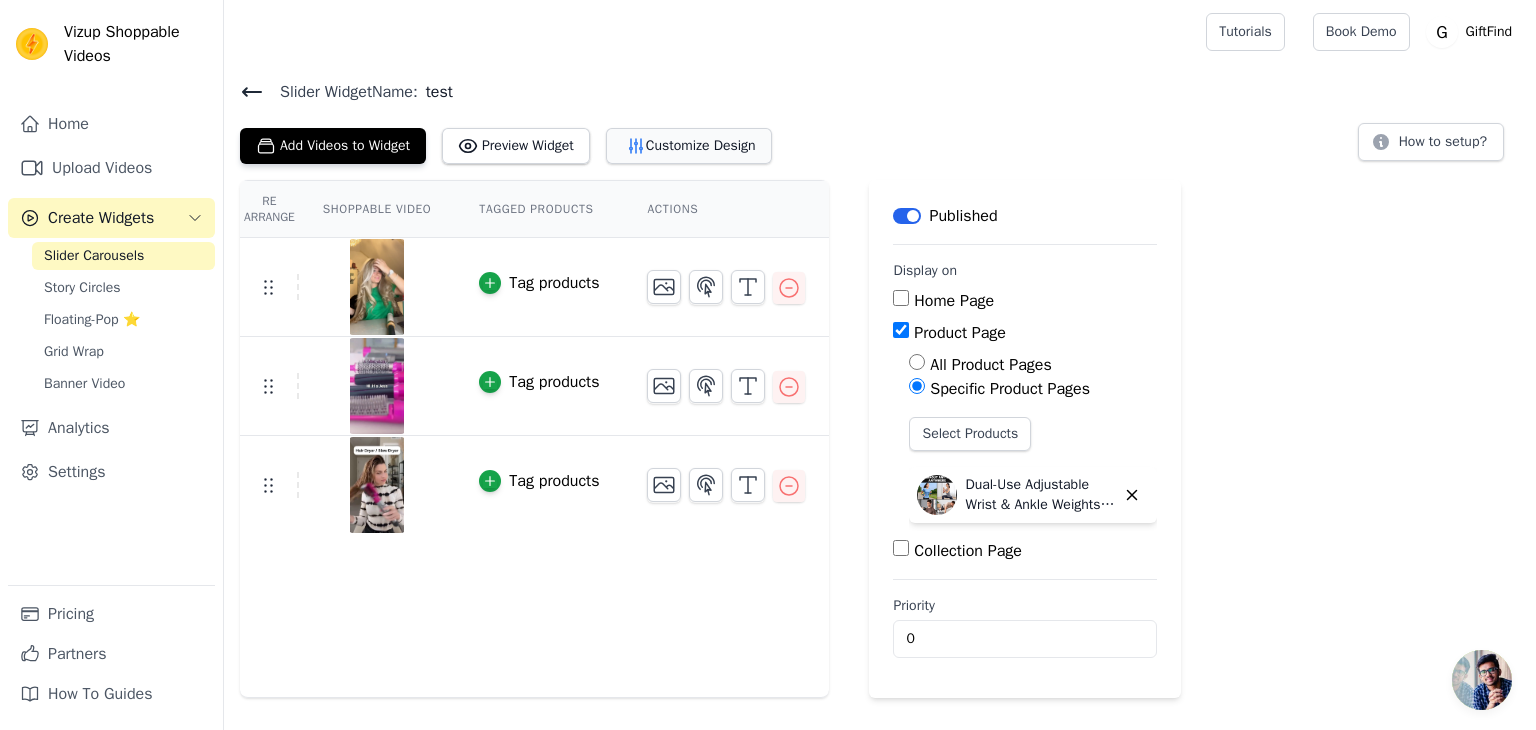 click on "Customize Design" at bounding box center (689, 146) 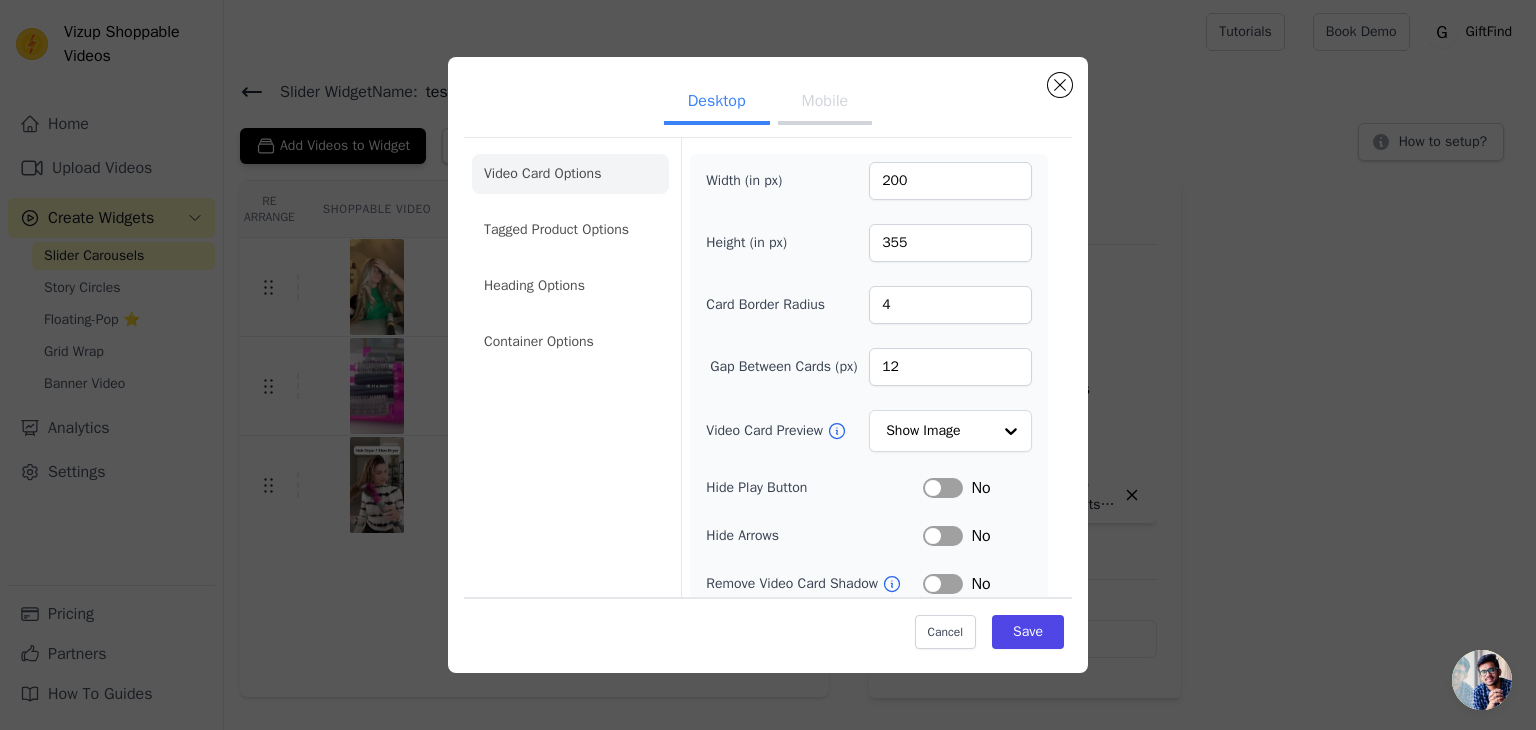 click on "Mobile" at bounding box center (825, 103) 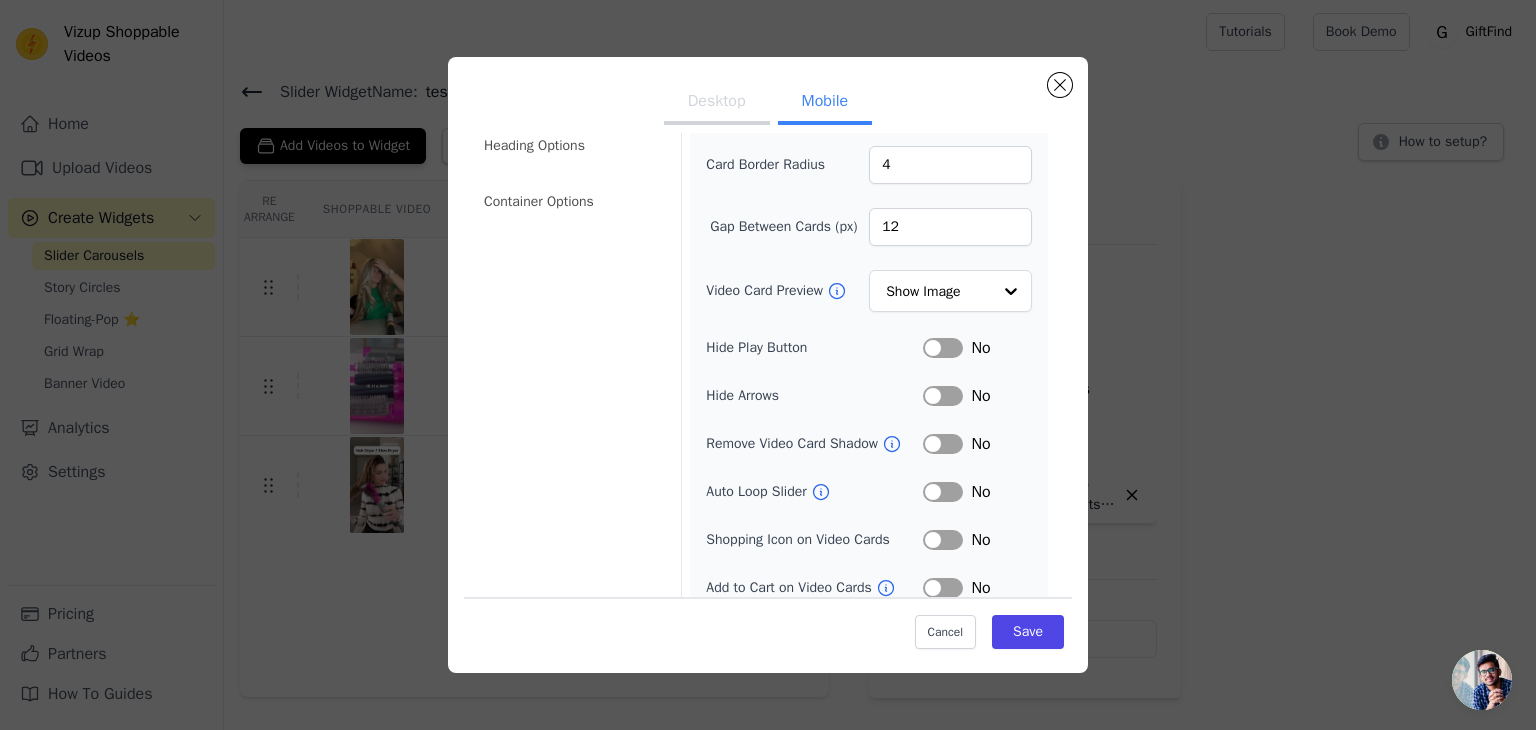 scroll, scrollTop: 223, scrollLeft: 0, axis: vertical 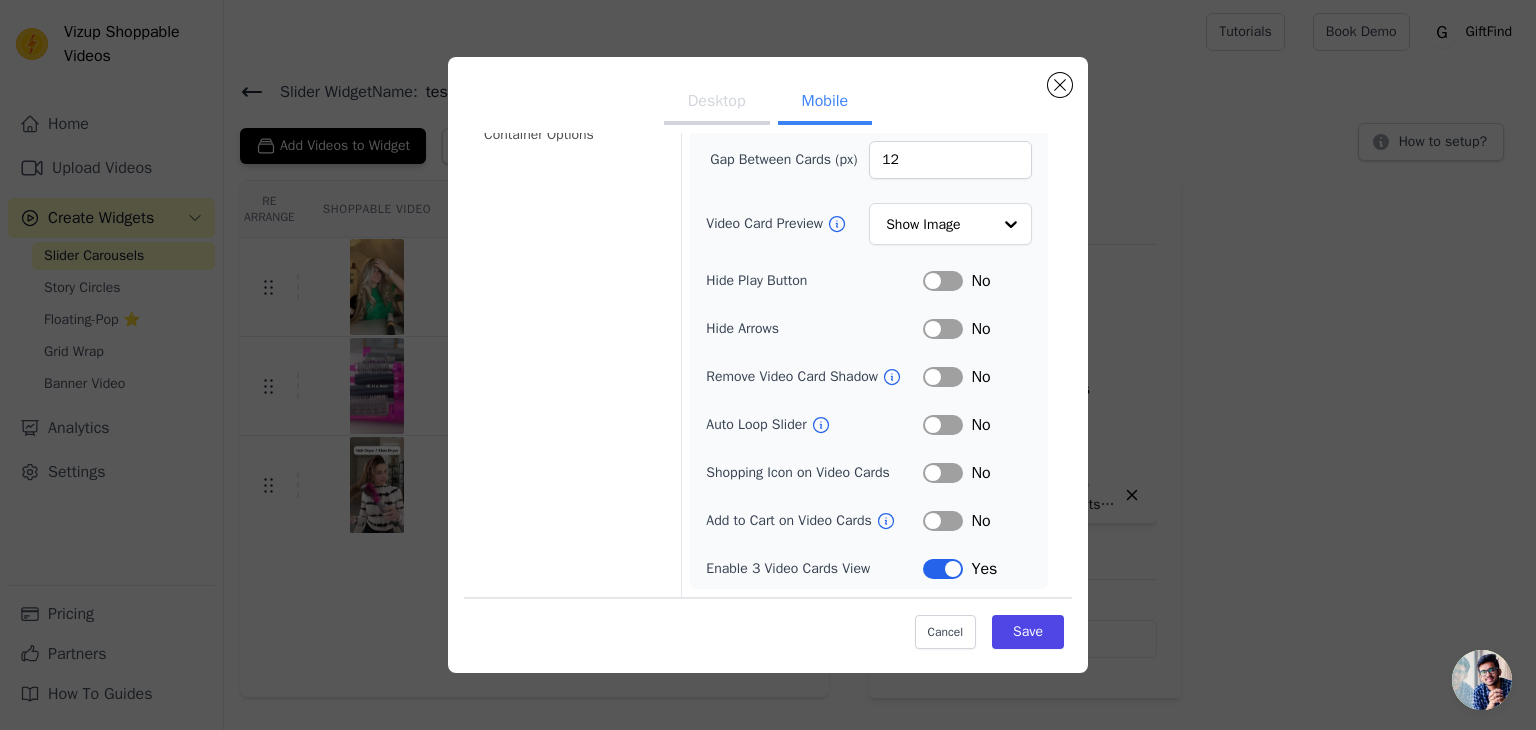 click on "Label" at bounding box center [943, 569] 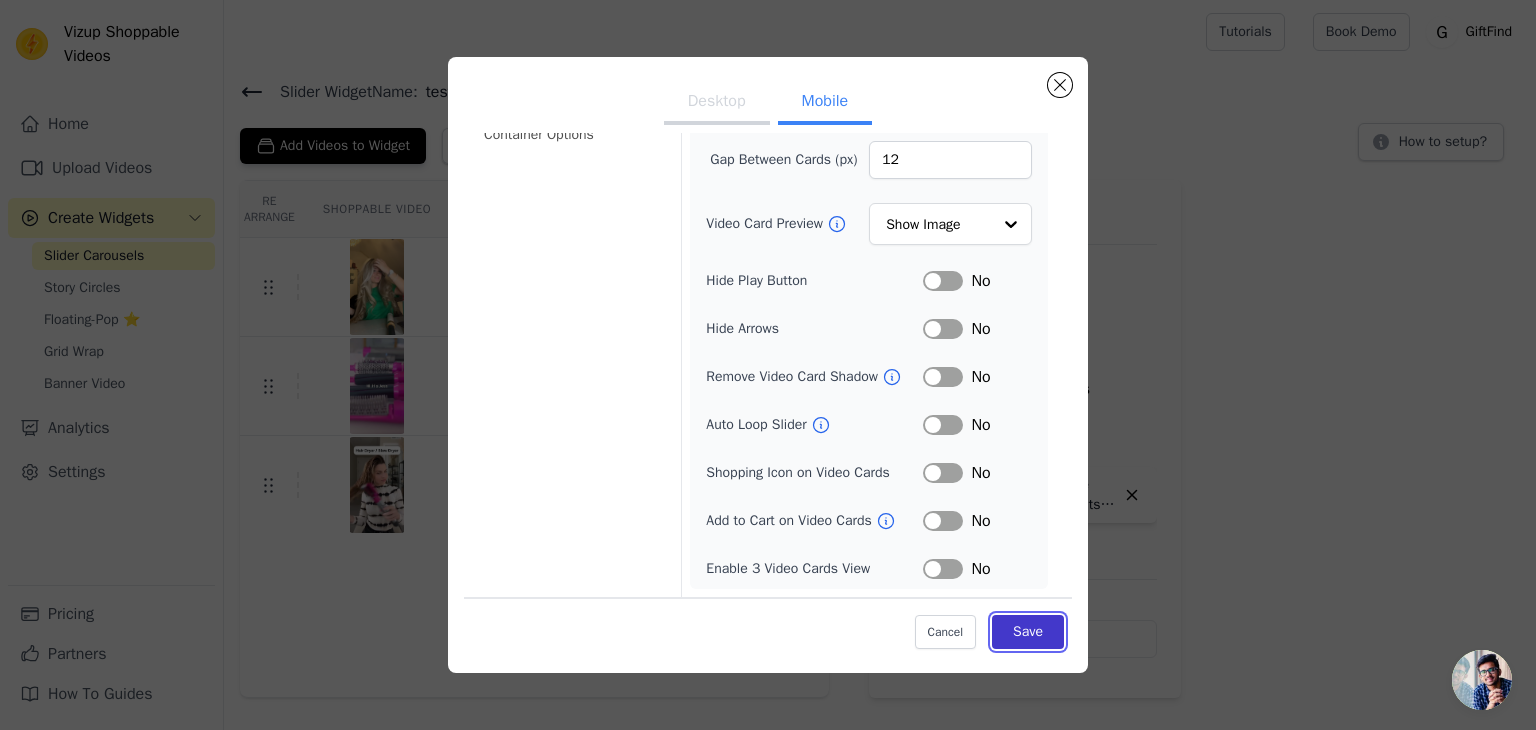click on "Save" at bounding box center [1028, 632] 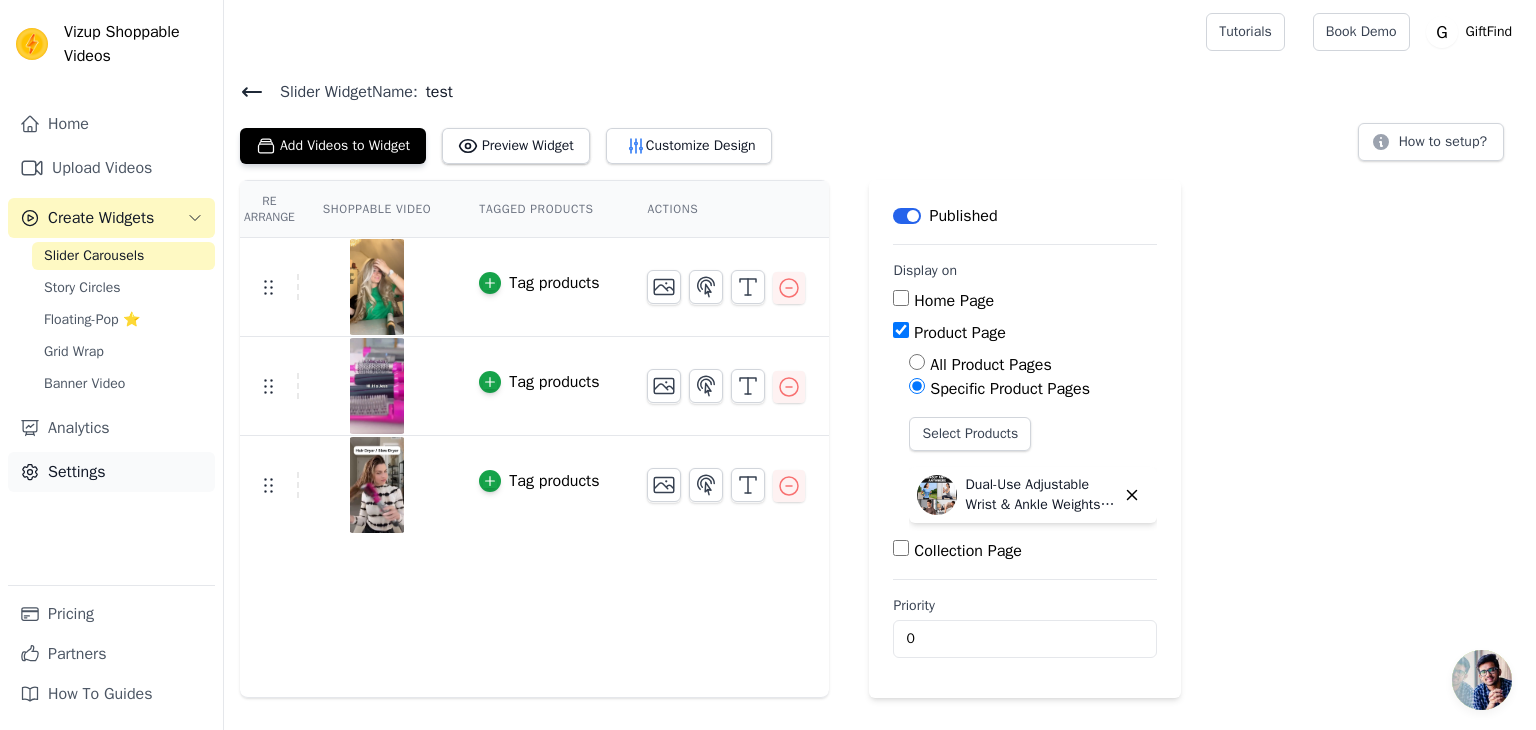 click on "Settings" at bounding box center (111, 472) 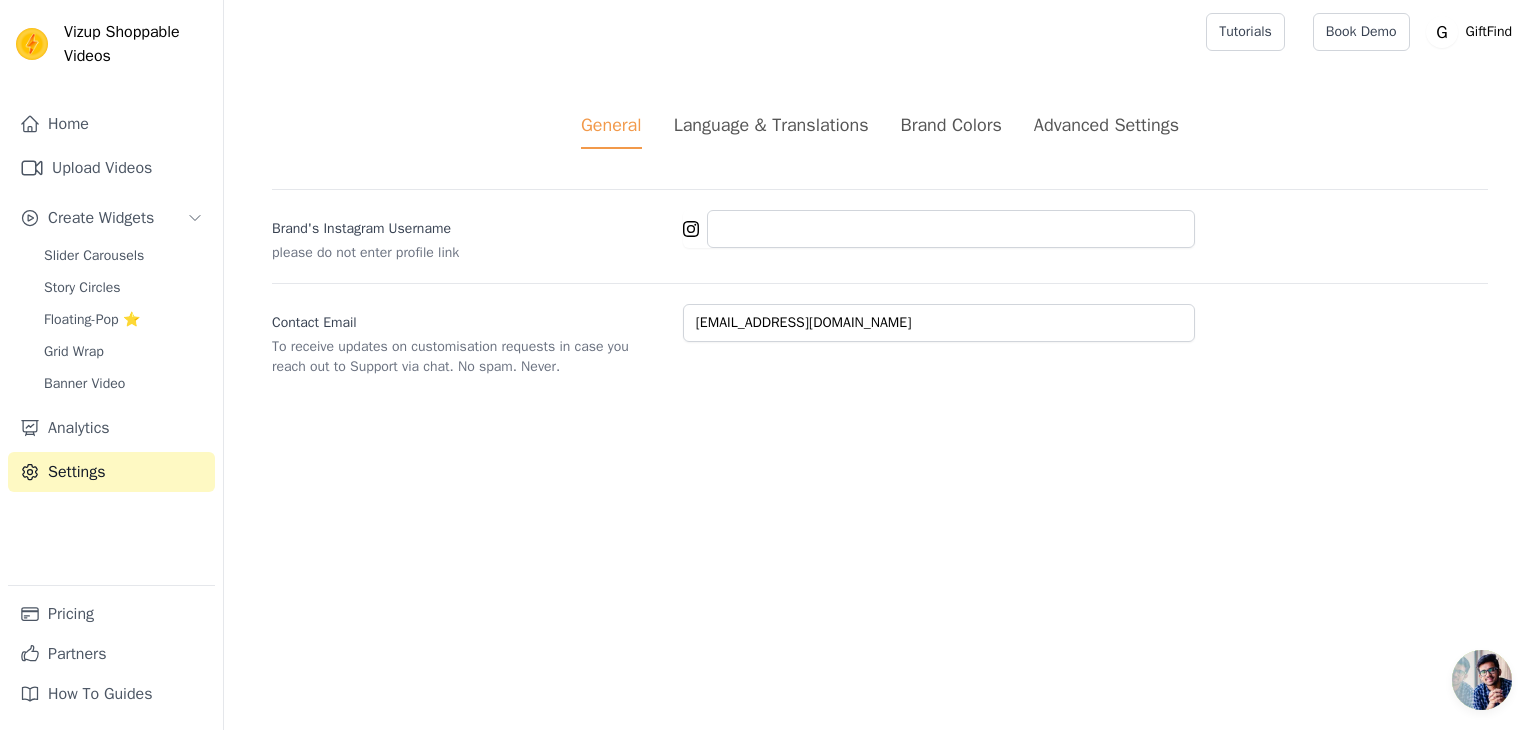 click on "Brand Colors" at bounding box center [951, 125] 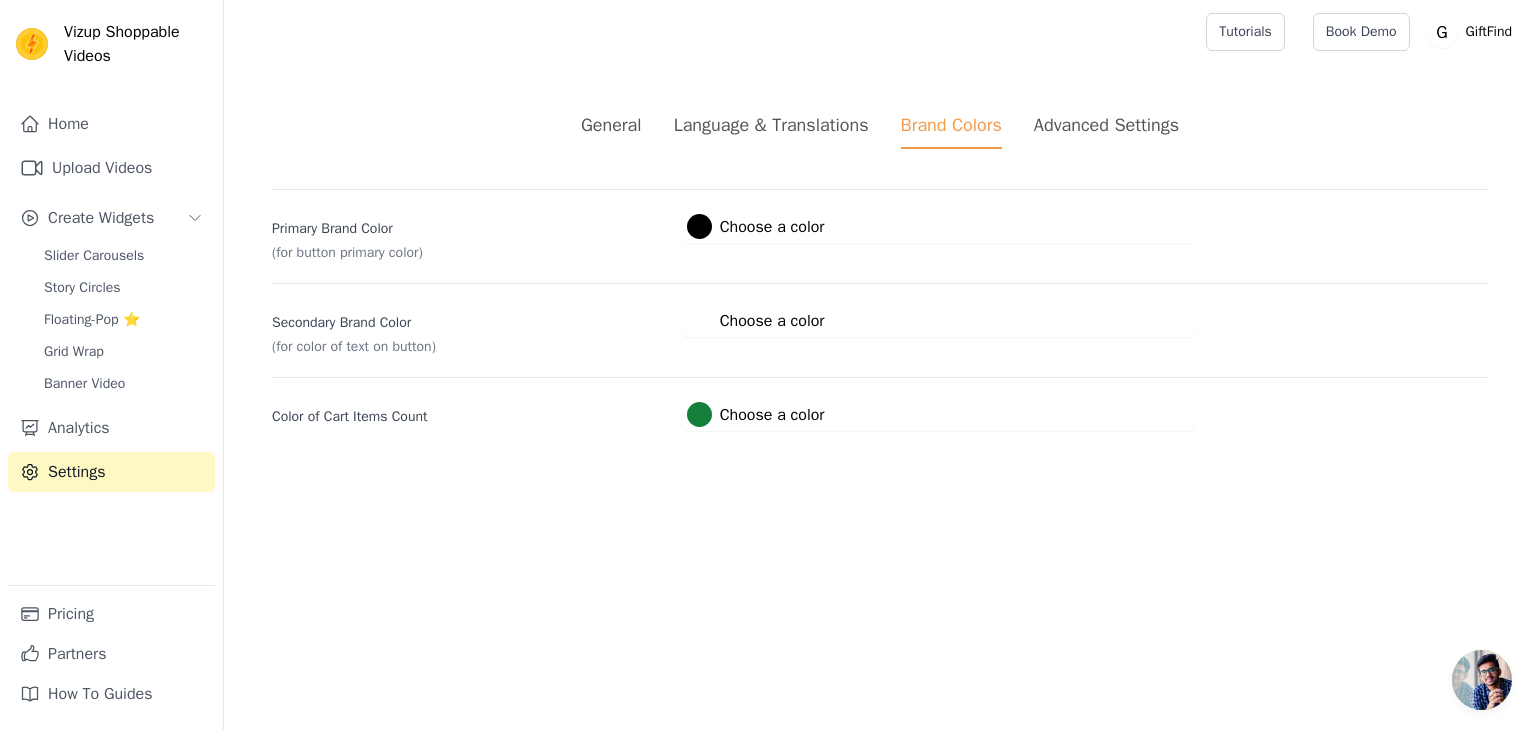 click on "Advanced Settings" at bounding box center [1106, 125] 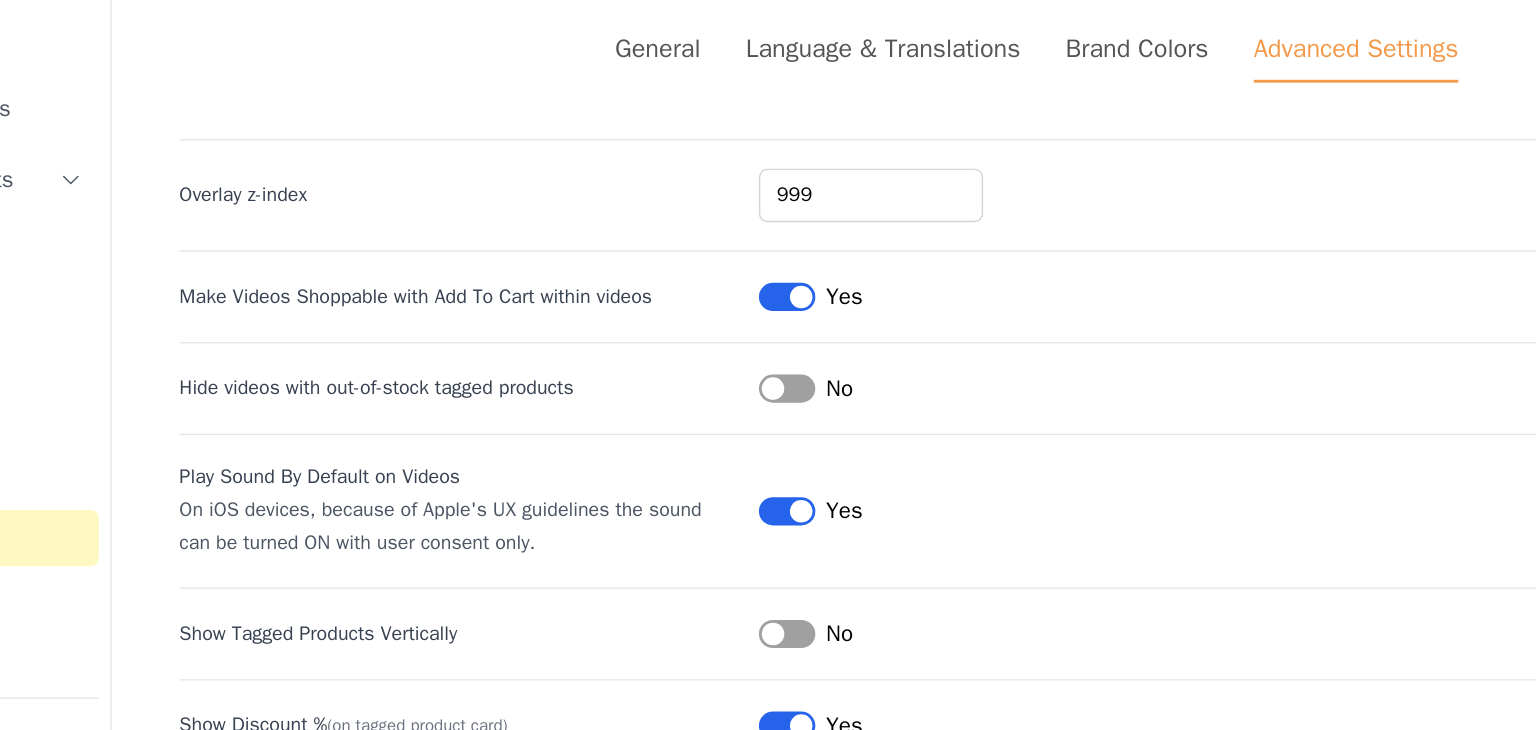 click on "Label" at bounding box center (703, 301) 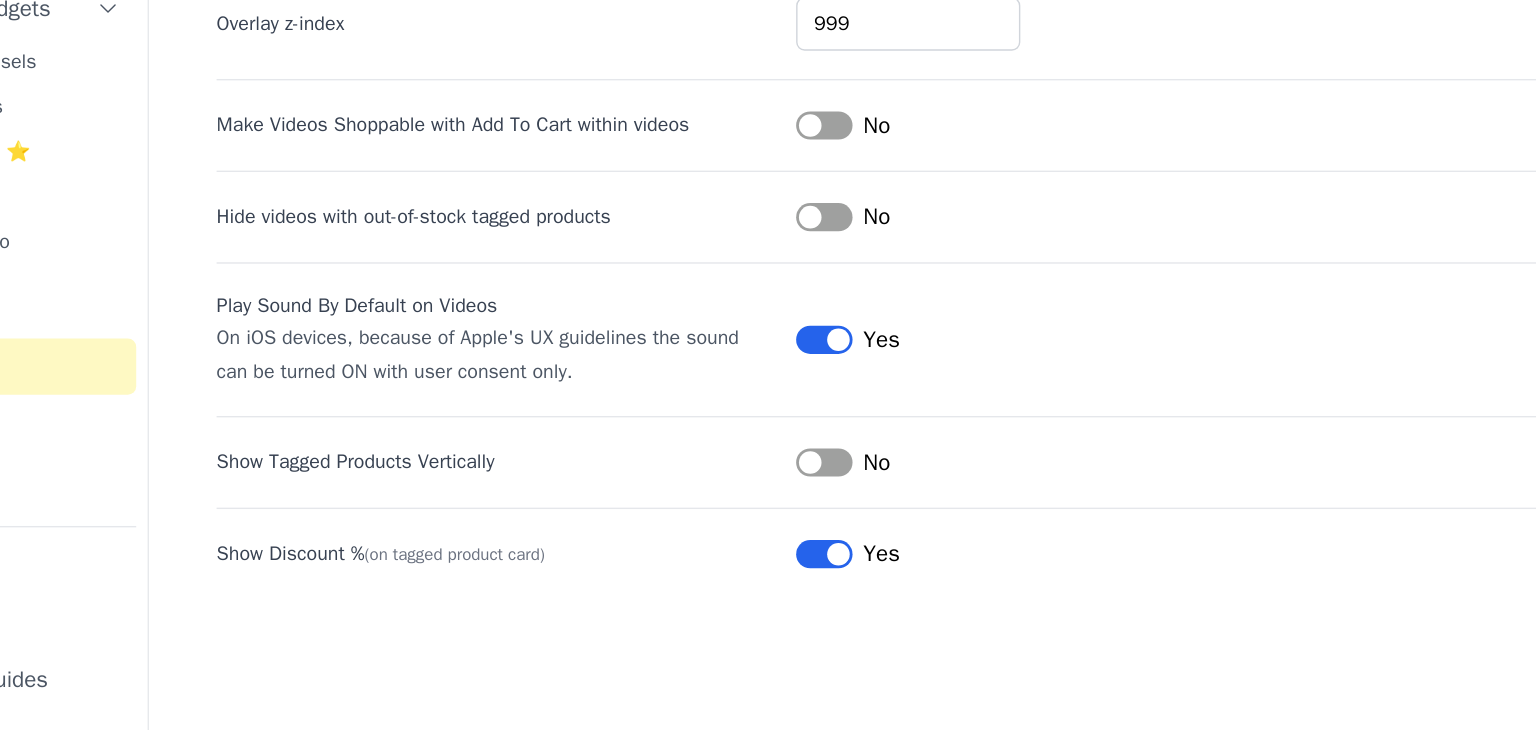 click on "Label" at bounding box center [703, 605] 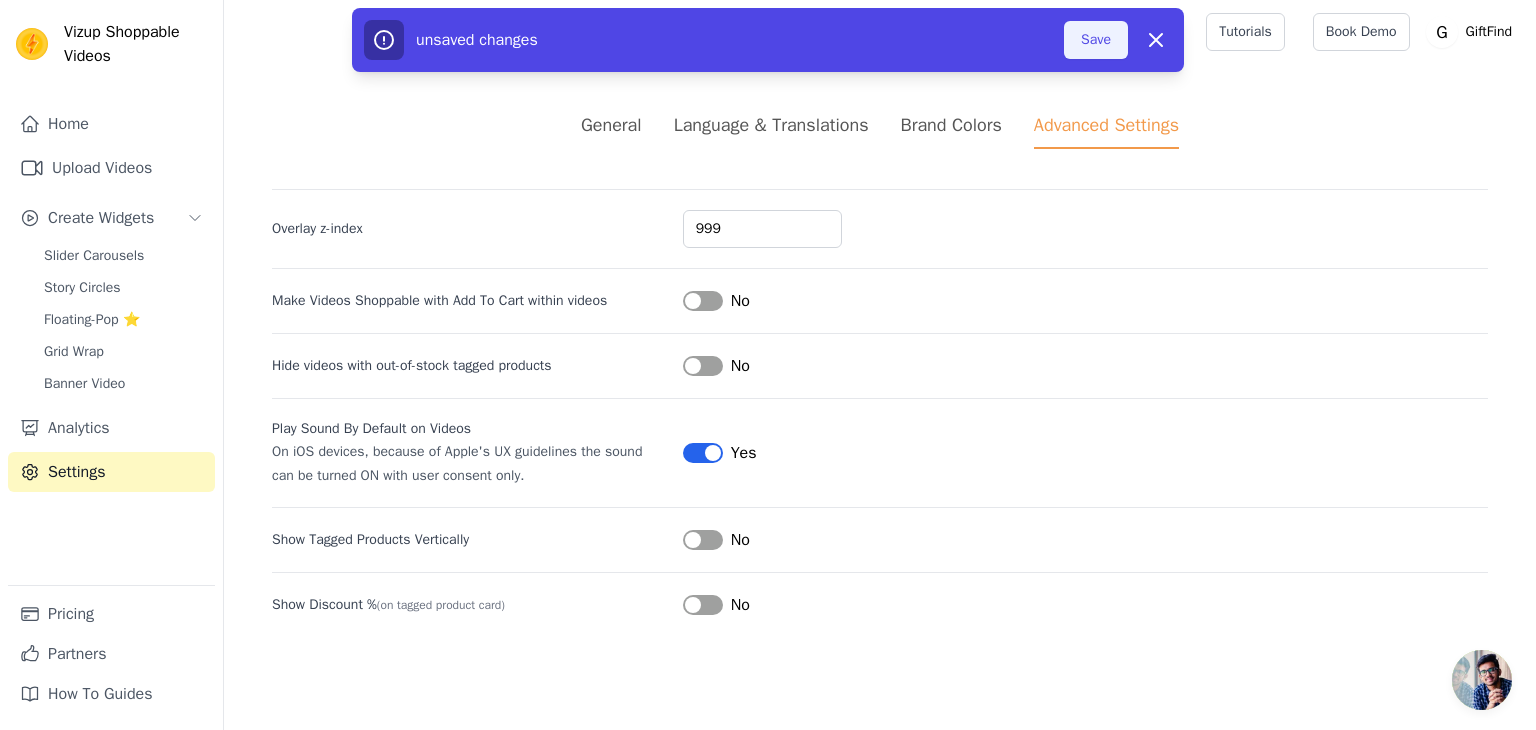 click on "Save" at bounding box center [1096, 40] 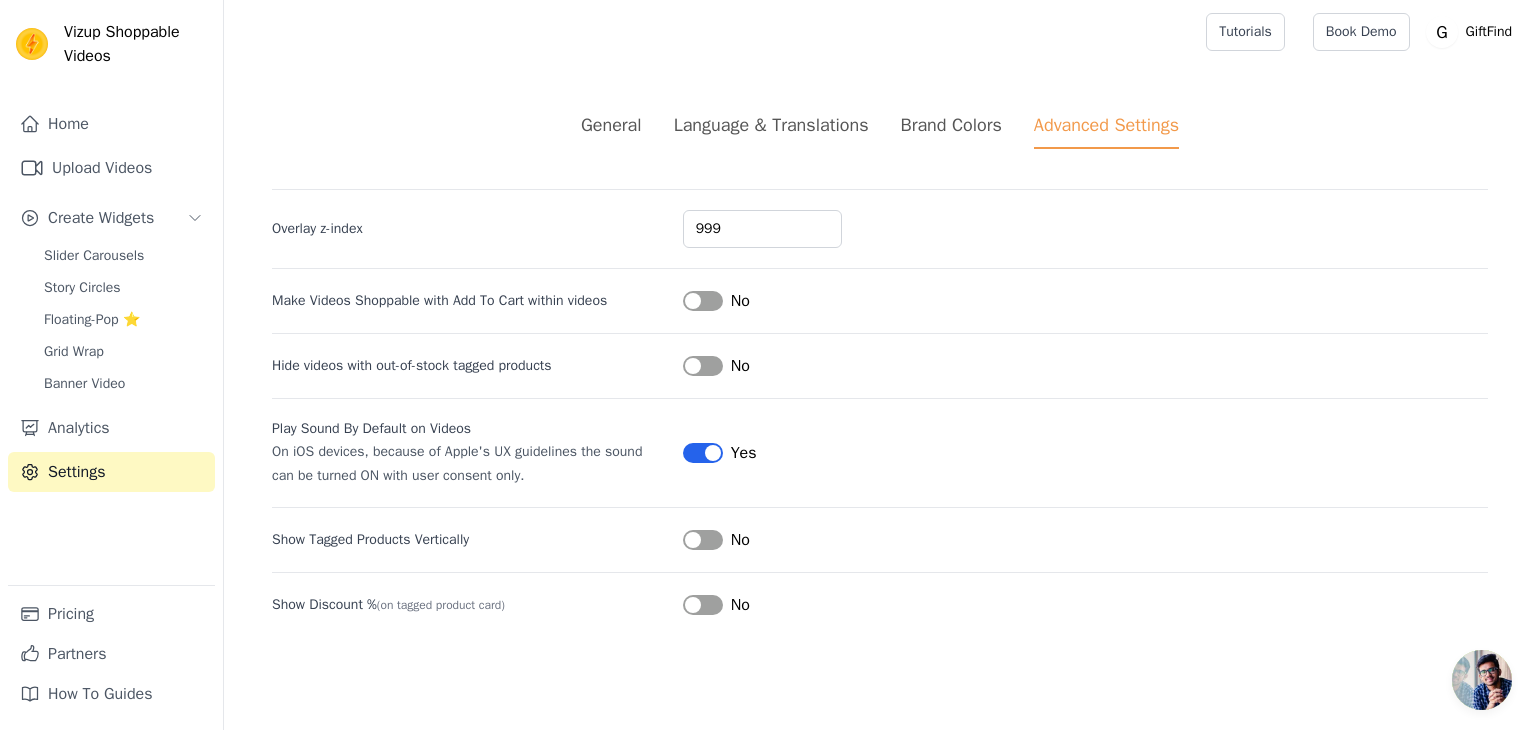 click on "Label" at bounding box center [703, 453] 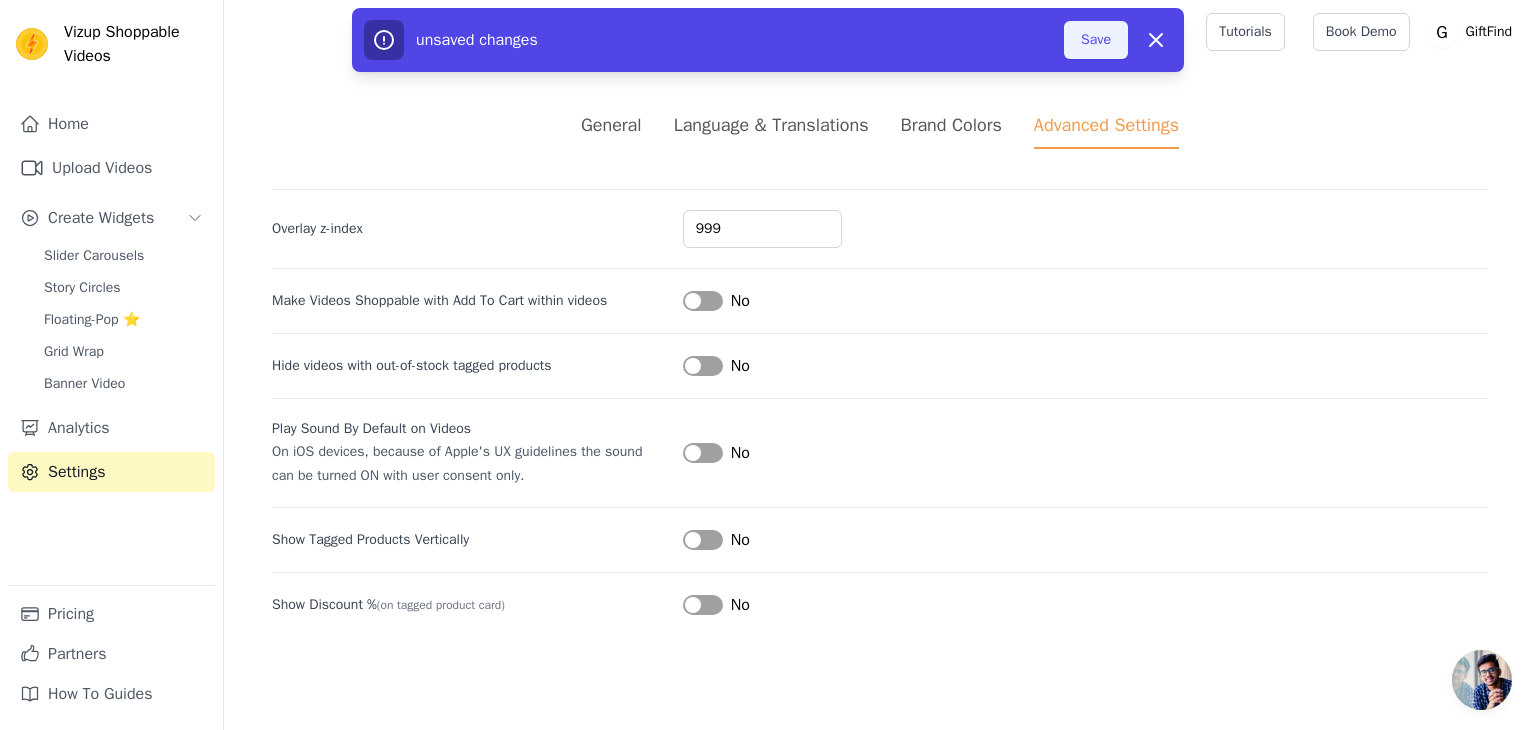 click on "Save" at bounding box center (1096, 40) 